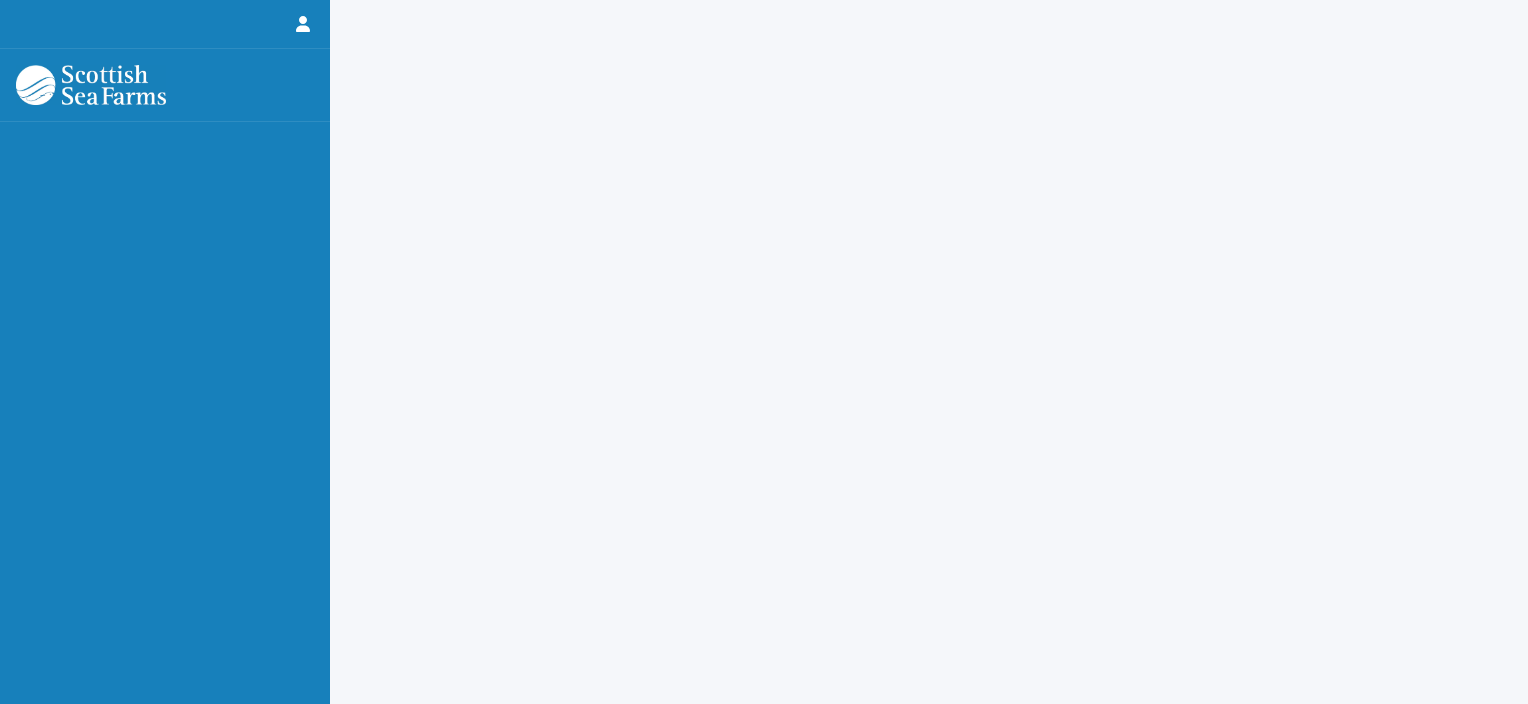 scroll, scrollTop: 0, scrollLeft: 0, axis: both 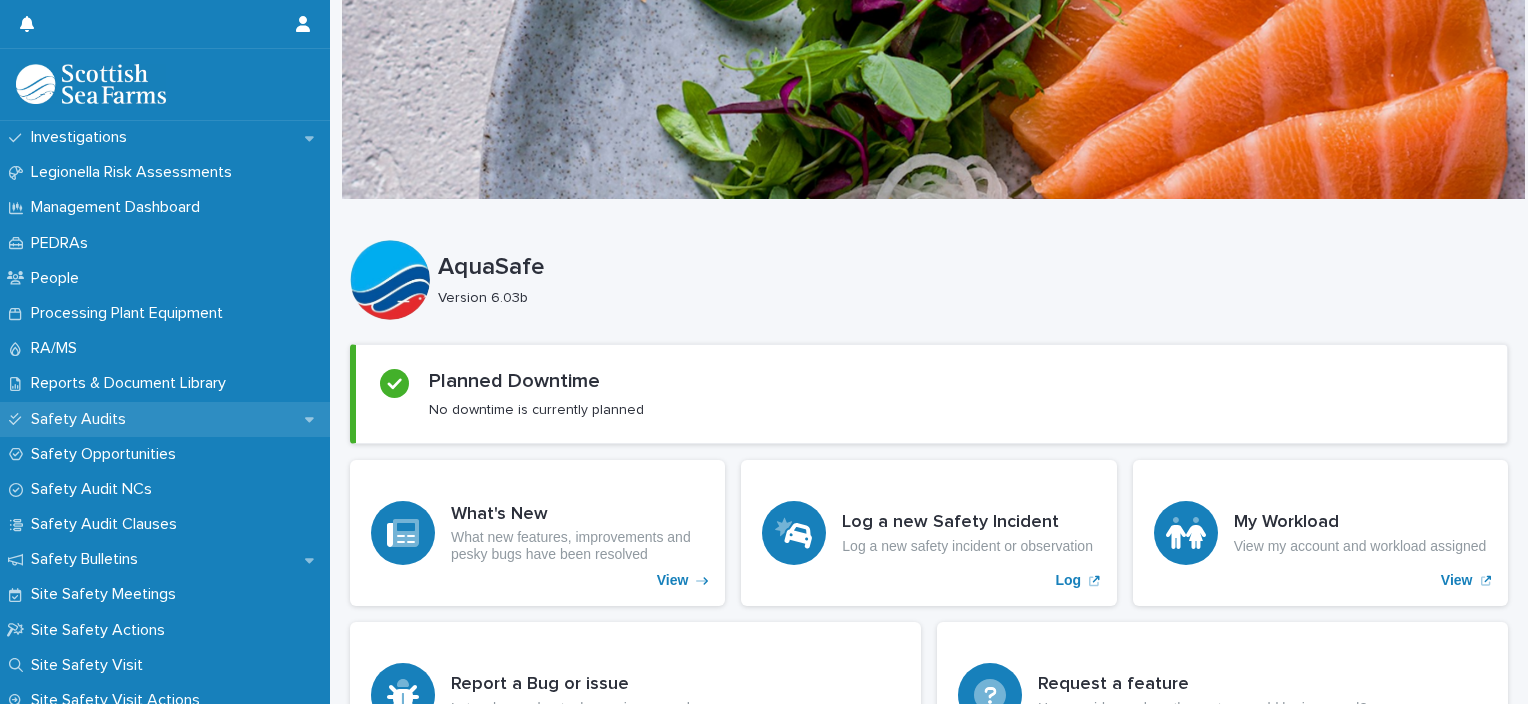 click on "Safety Audits" at bounding box center [82, 419] 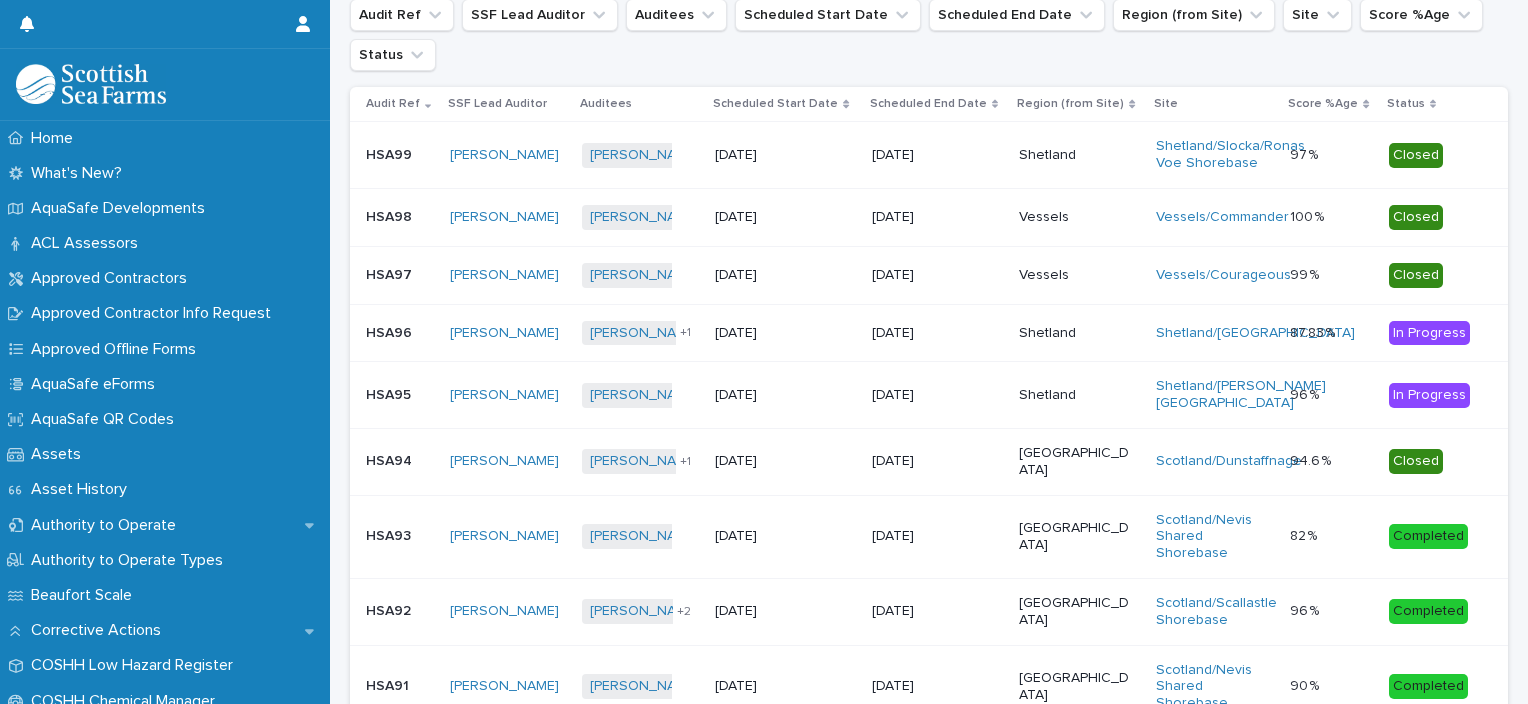 scroll, scrollTop: 319, scrollLeft: 0, axis: vertical 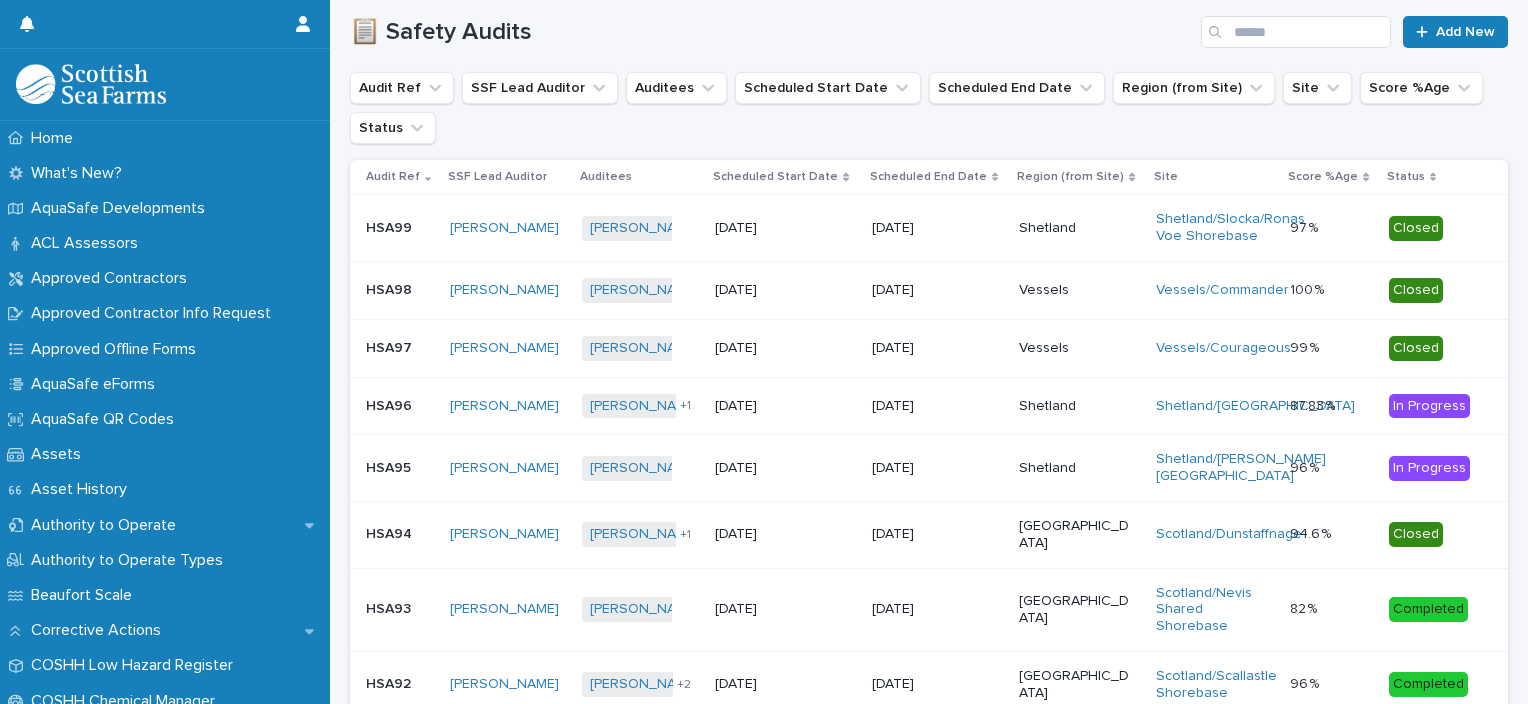 click on "Site" at bounding box center (1166, 177) 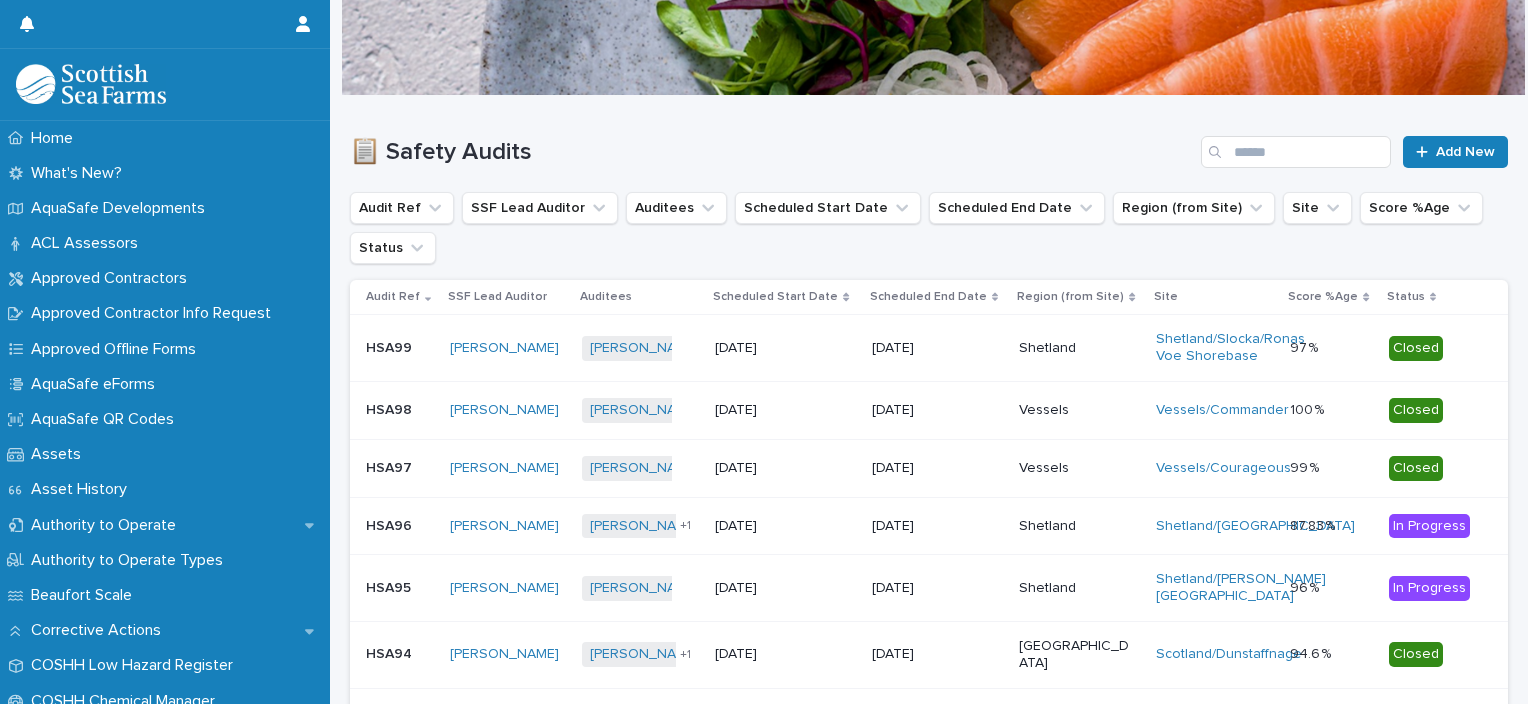 scroll, scrollTop: 132, scrollLeft: 0, axis: vertical 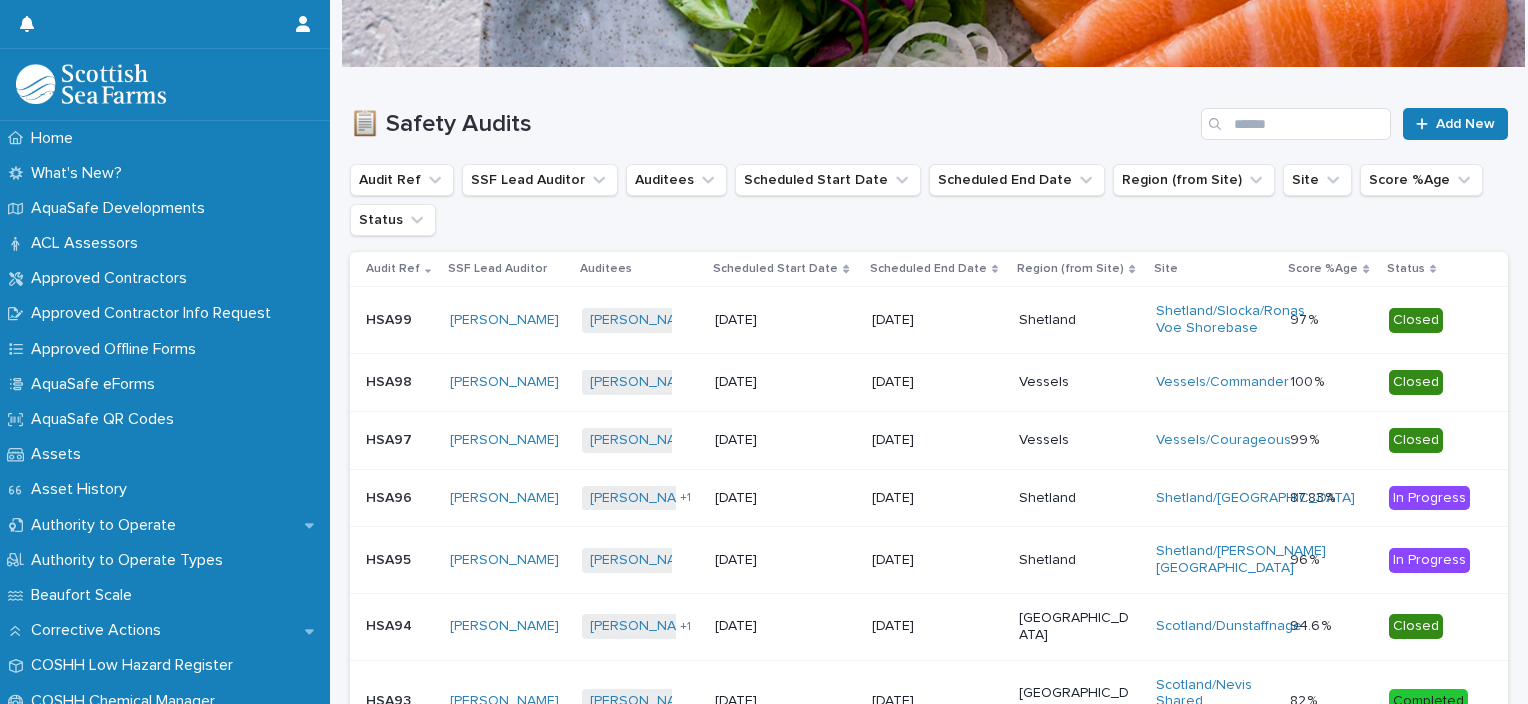 click on "Scheduled Start Date" at bounding box center (775, 269) 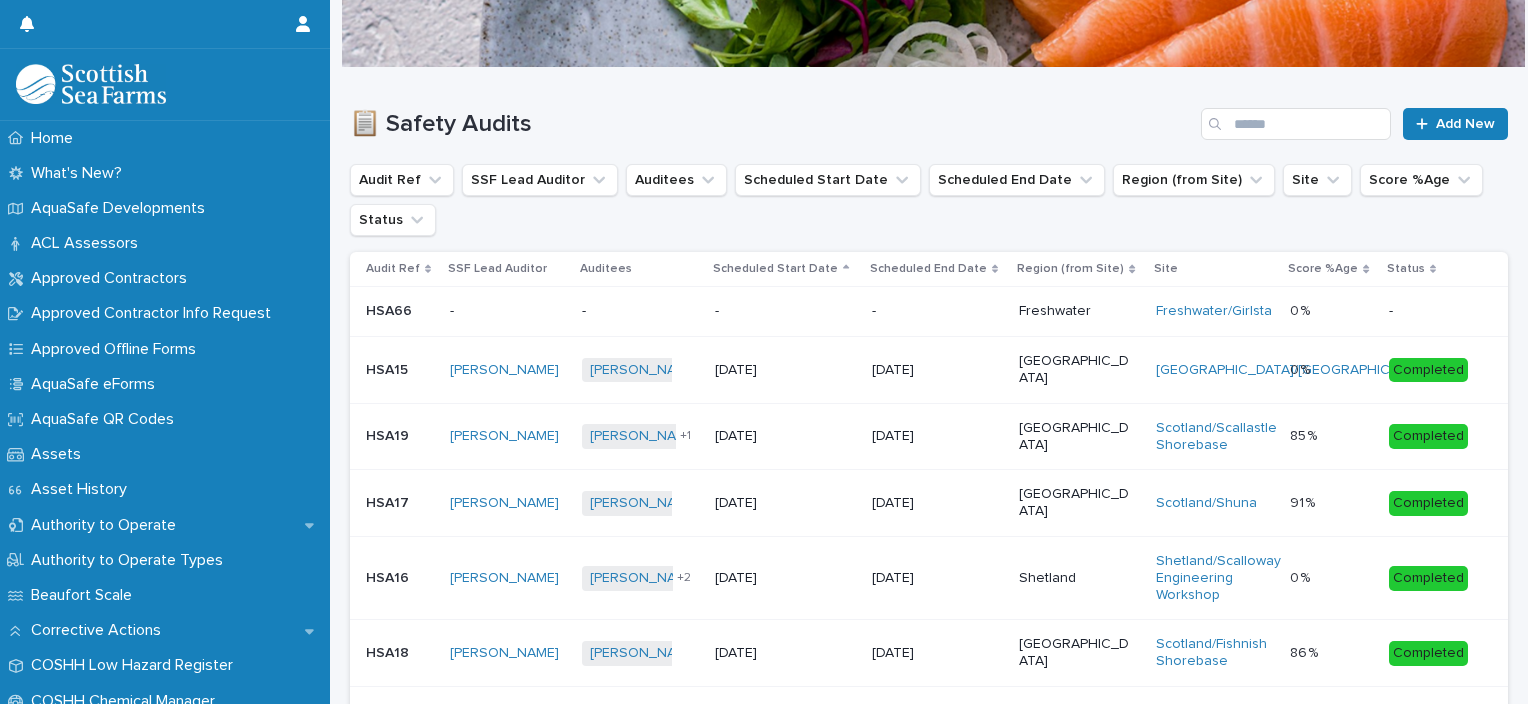 click on "Scheduled Start Date" at bounding box center (775, 269) 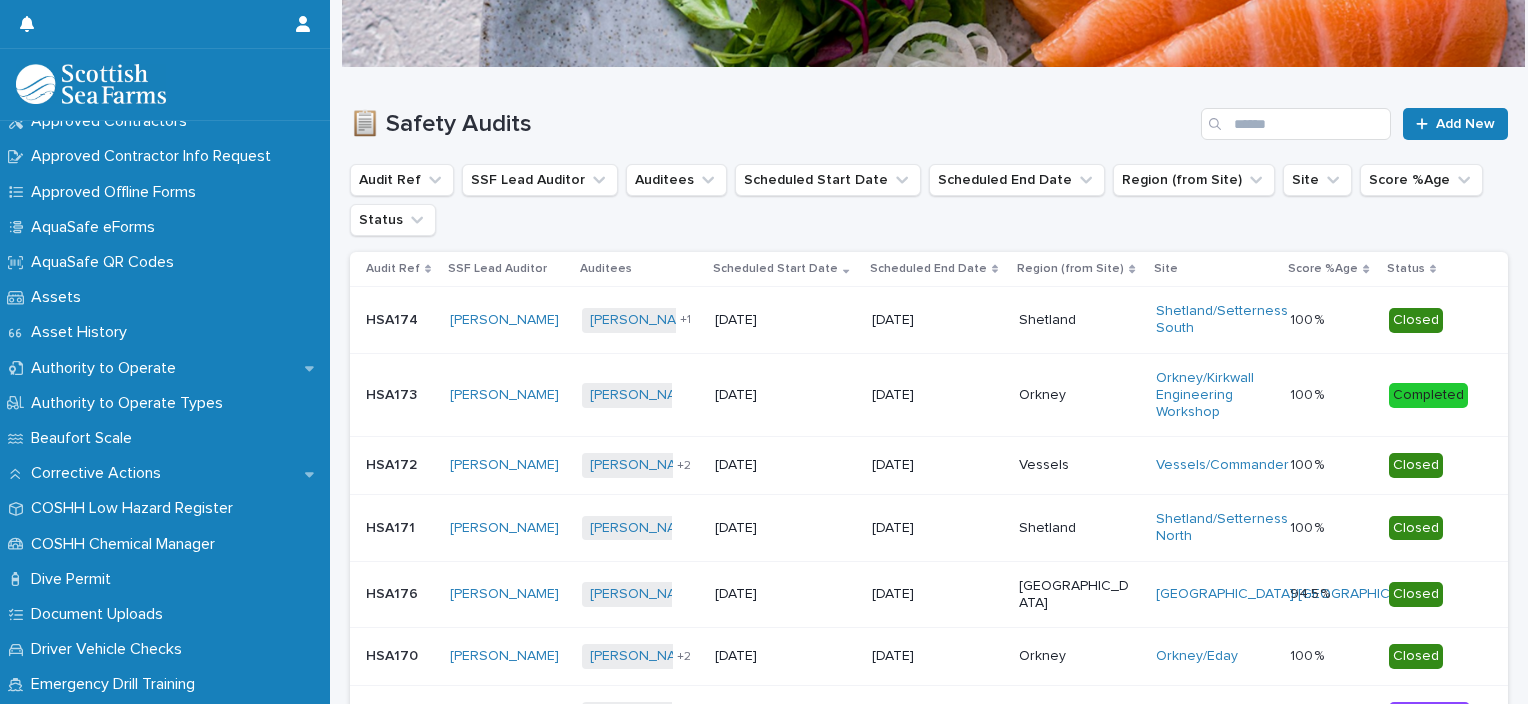 scroll, scrollTop: 180, scrollLeft: 0, axis: vertical 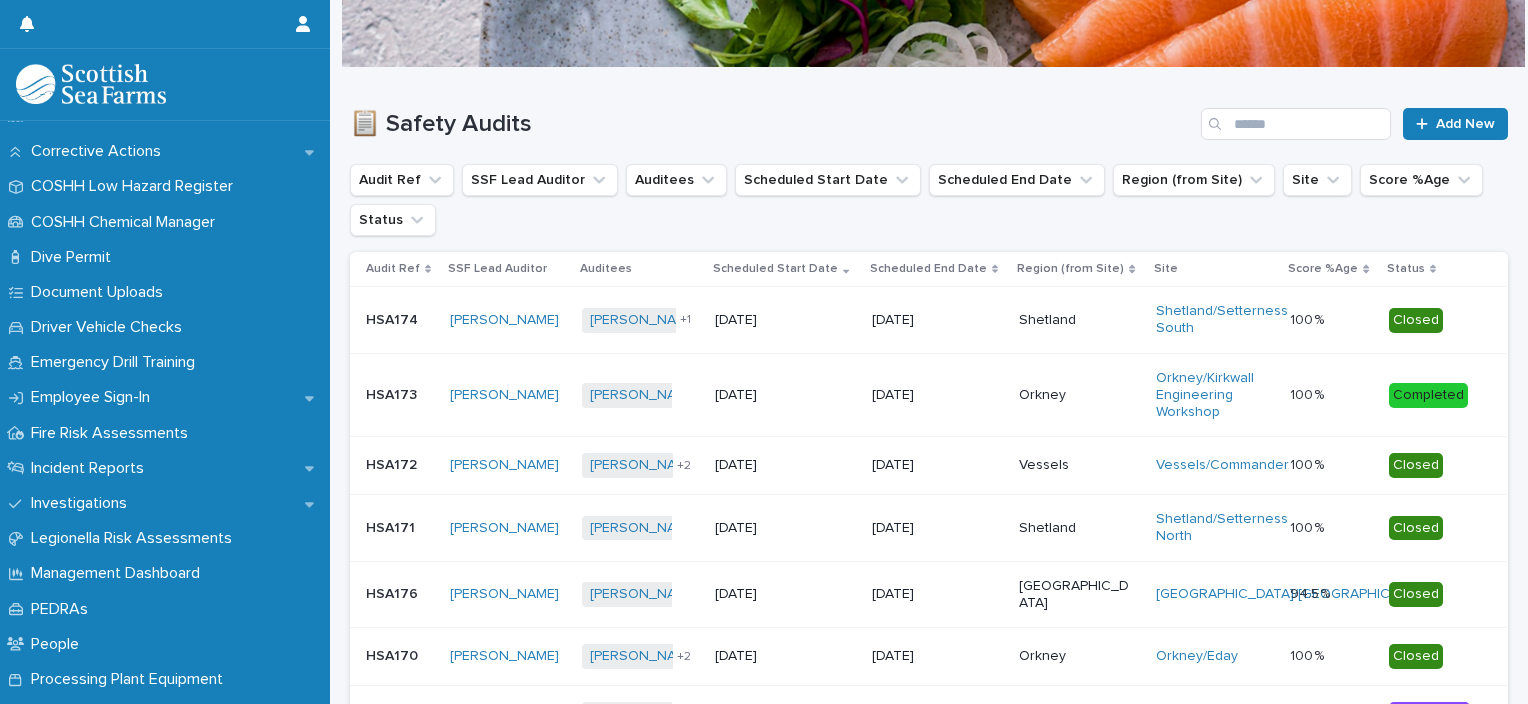 drag, startPoint x: 331, startPoint y: 281, endPoint x: 338, endPoint y: 303, distance: 23.086792 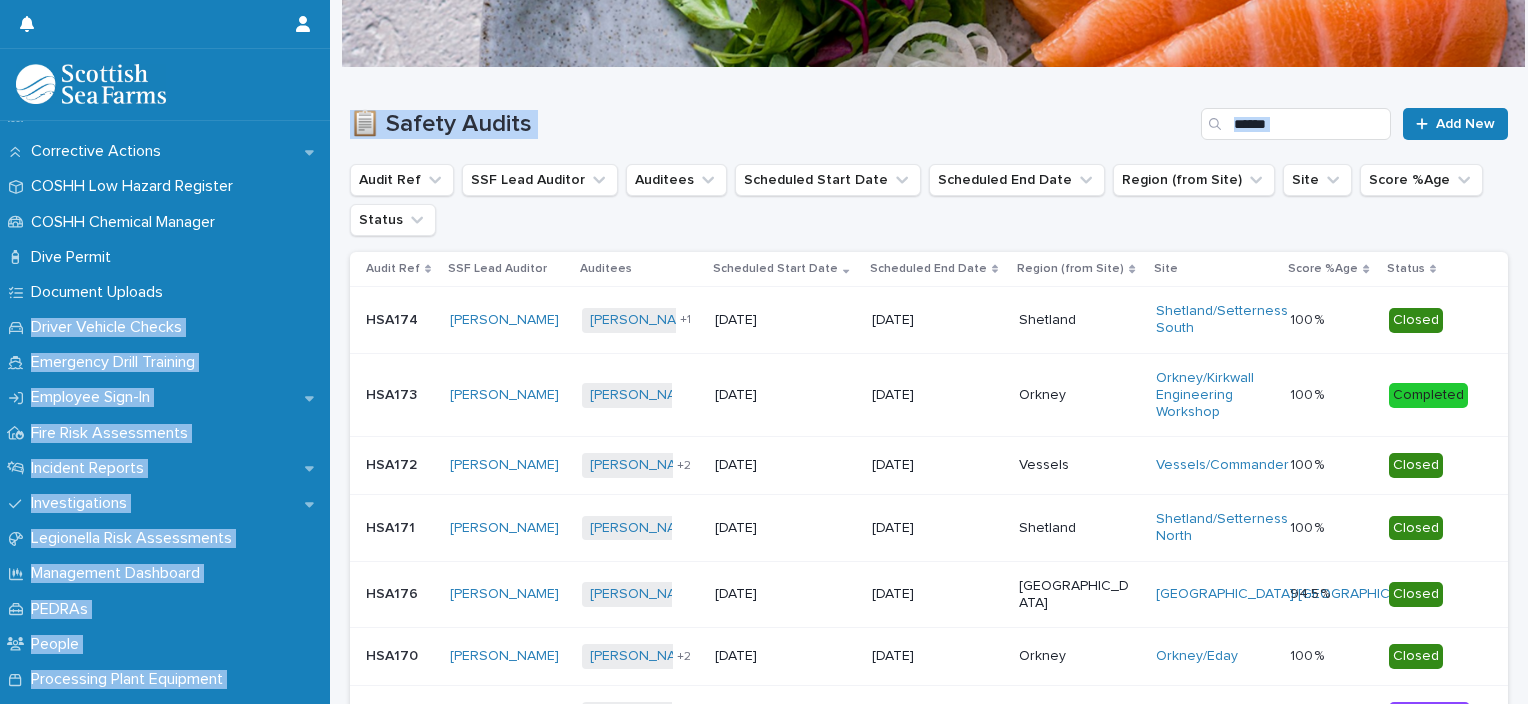 drag, startPoint x: 332, startPoint y: 297, endPoint x: 322, endPoint y: 294, distance: 10.440307 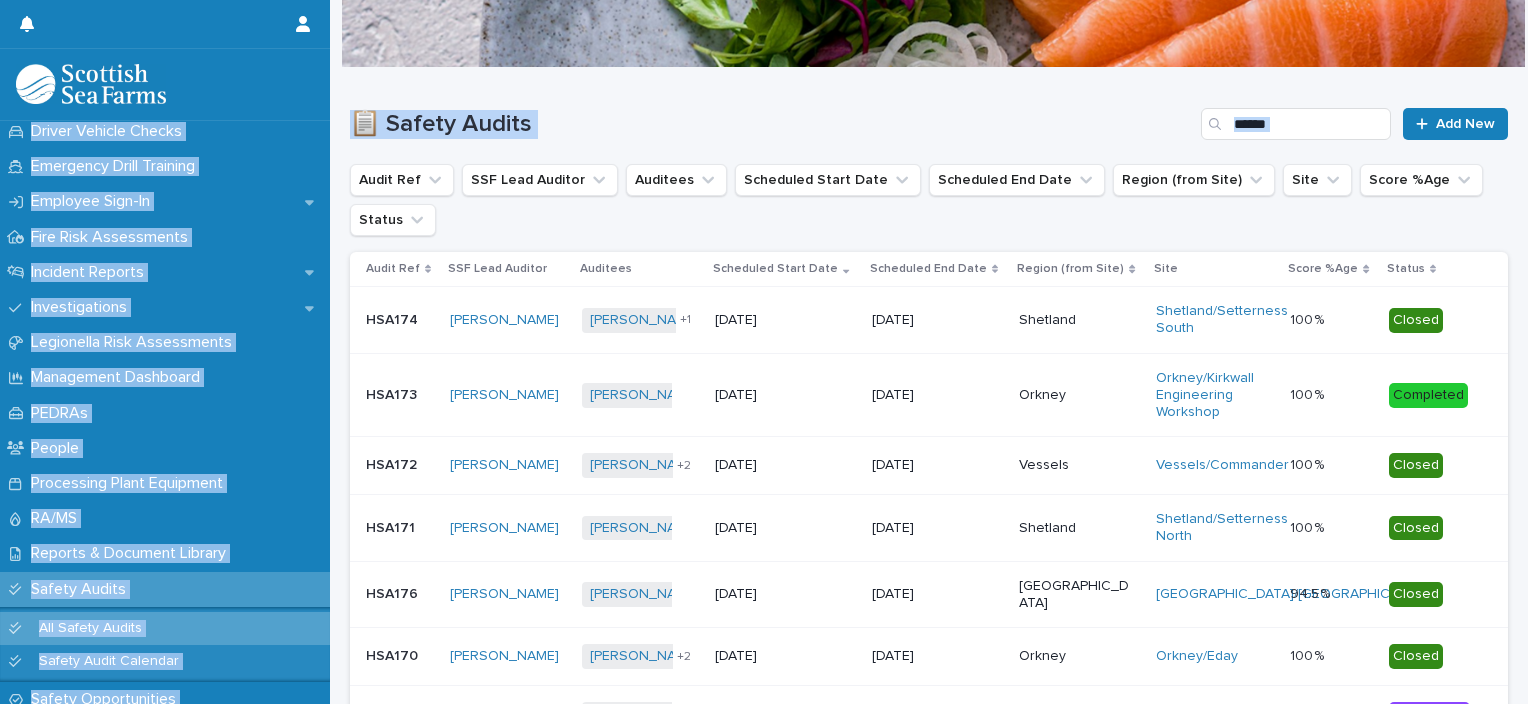 scroll, scrollTop: 678, scrollLeft: 0, axis: vertical 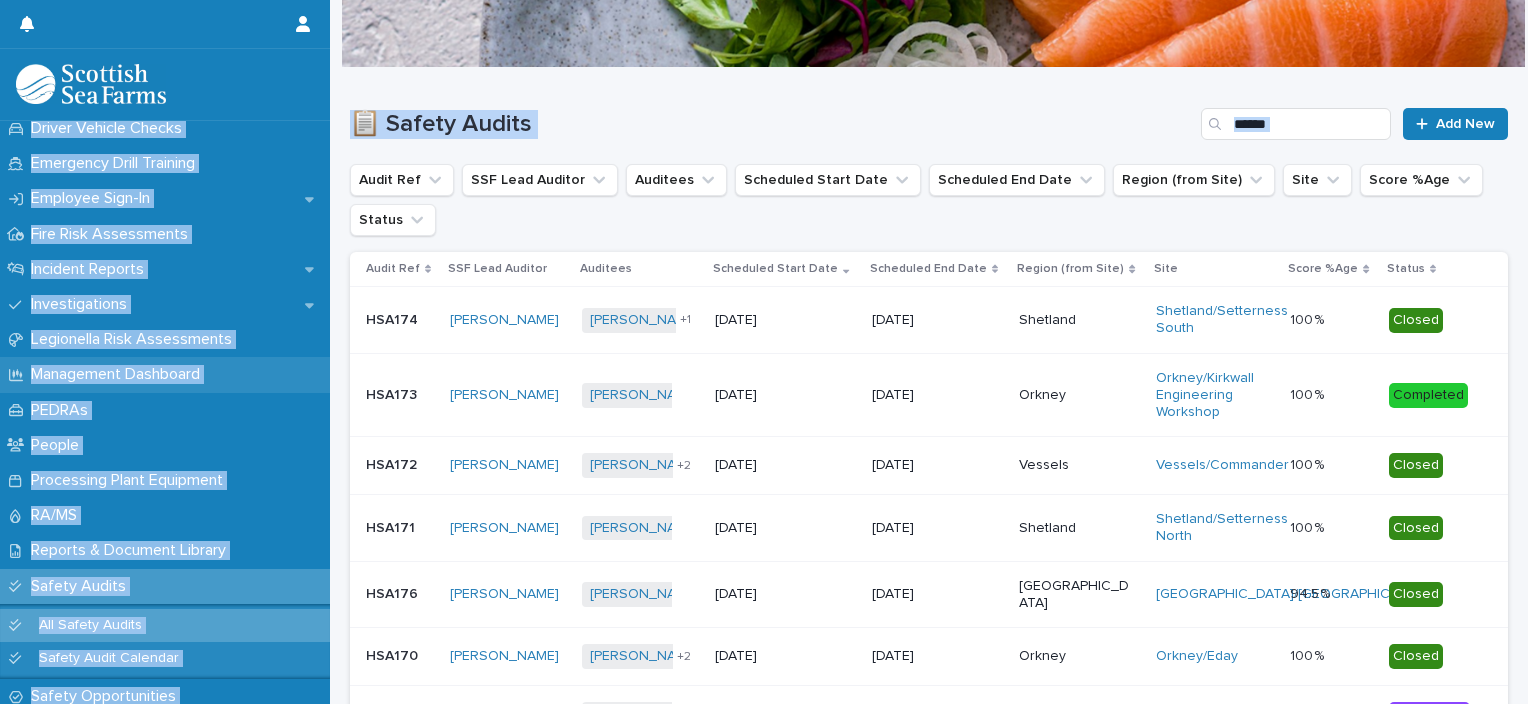 click on "Management Dashboard" at bounding box center (165, 374) 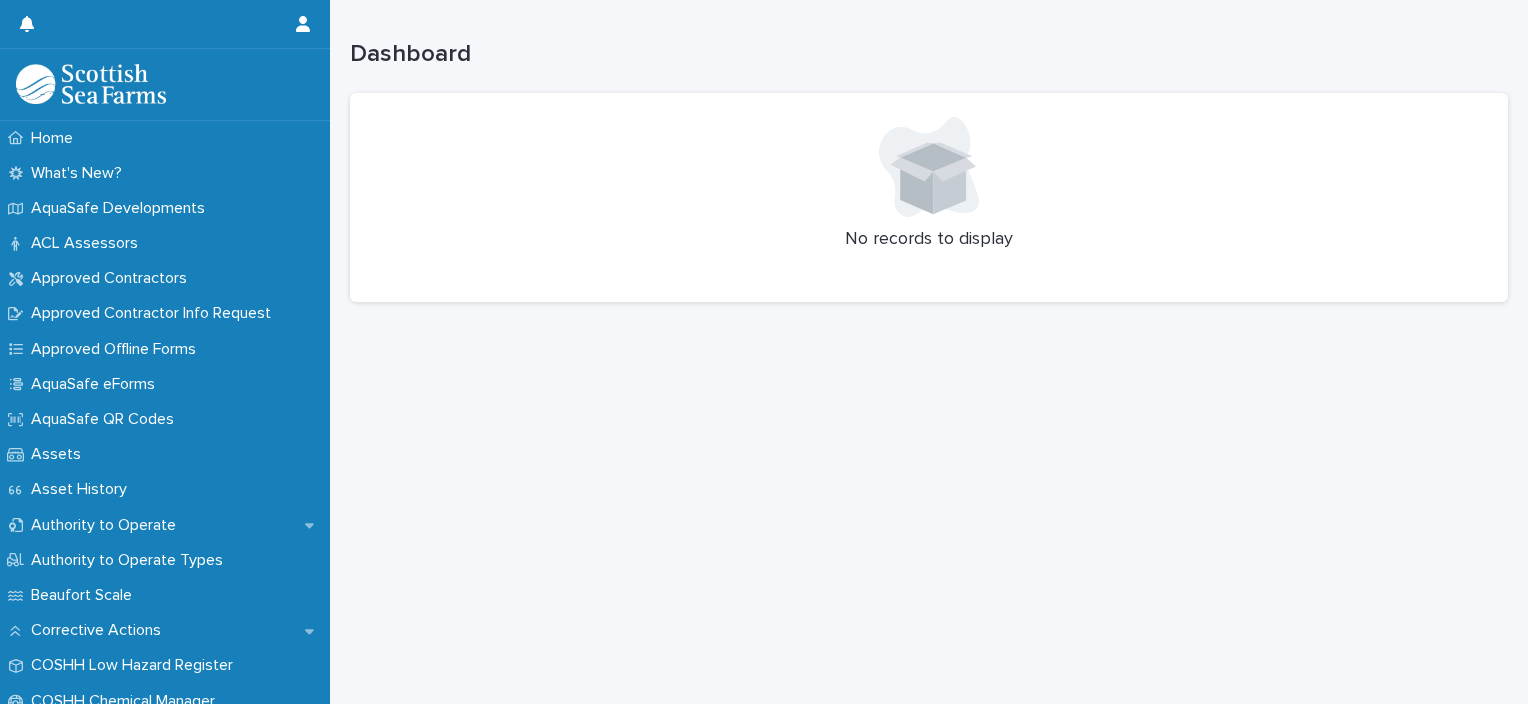 scroll, scrollTop: 0, scrollLeft: 0, axis: both 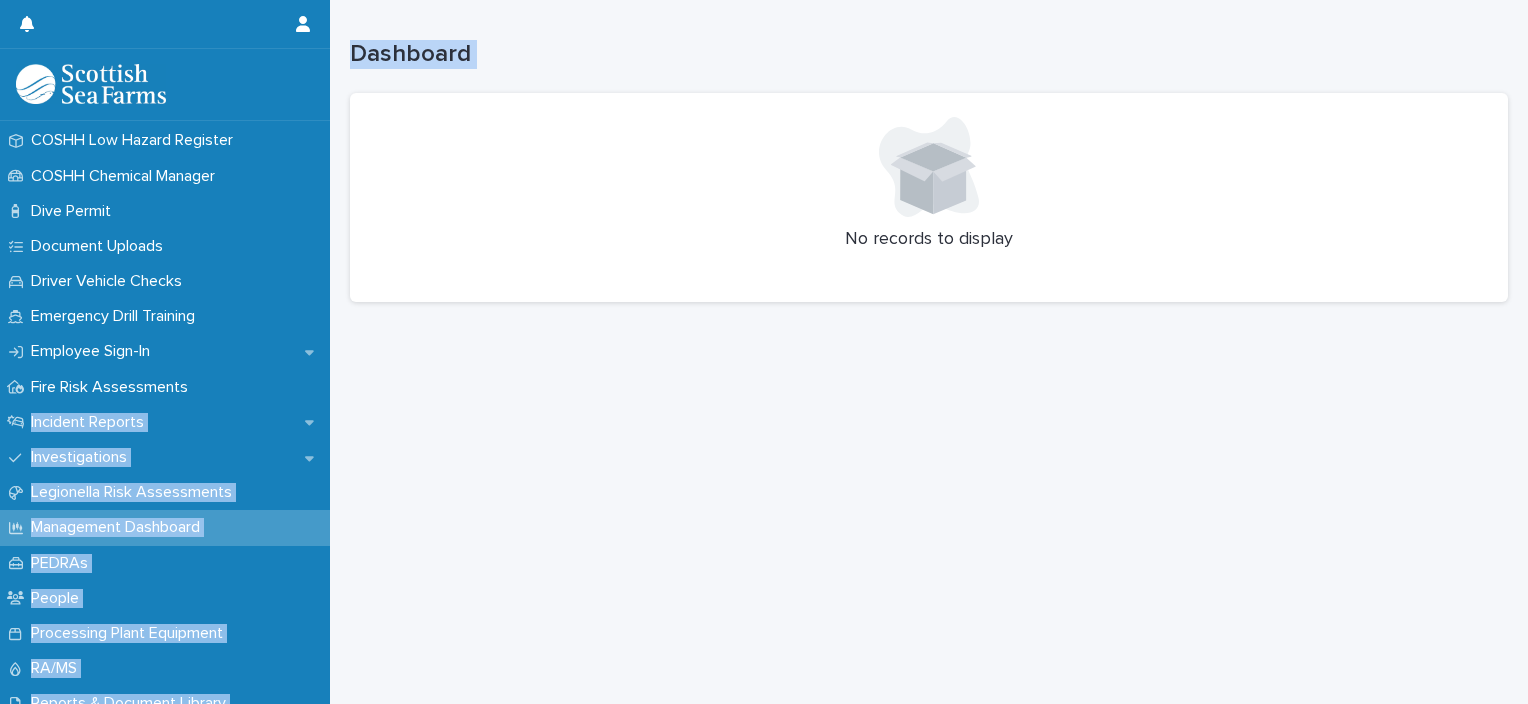 drag, startPoint x: 340, startPoint y: 386, endPoint x: 323, endPoint y: 388, distance: 17.117243 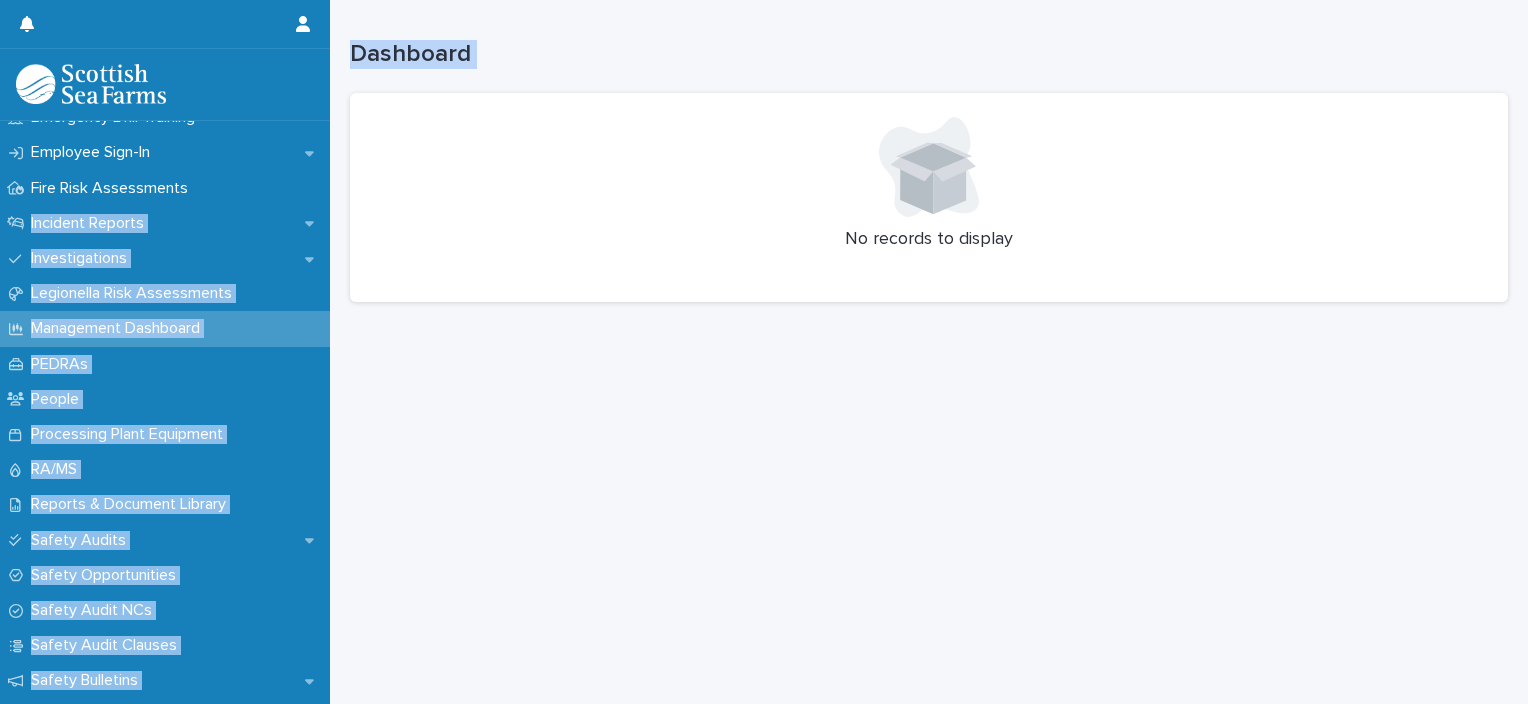 scroll, scrollTop: 752, scrollLeft: 0, axis: vertical 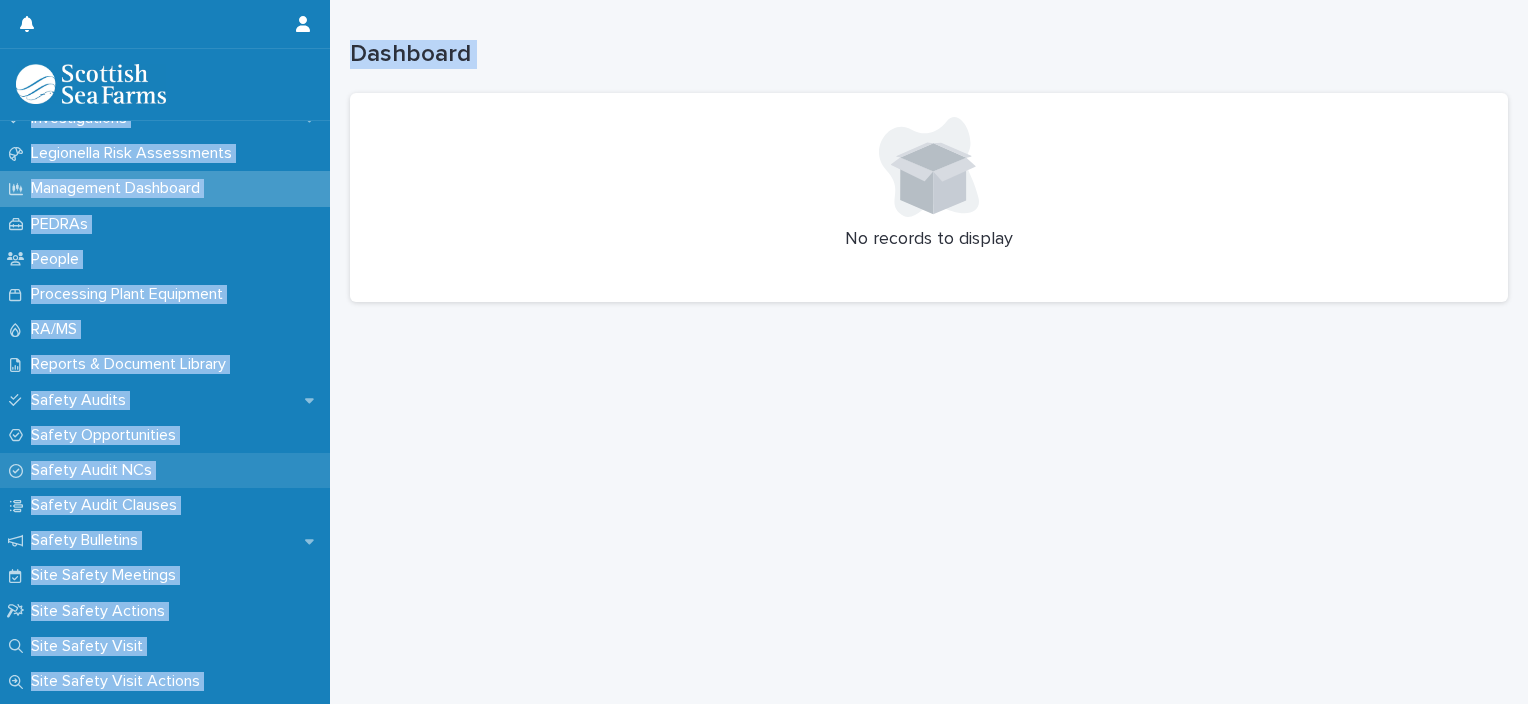 click on "Safety Audit NCs" at bounding box center (95, 470) 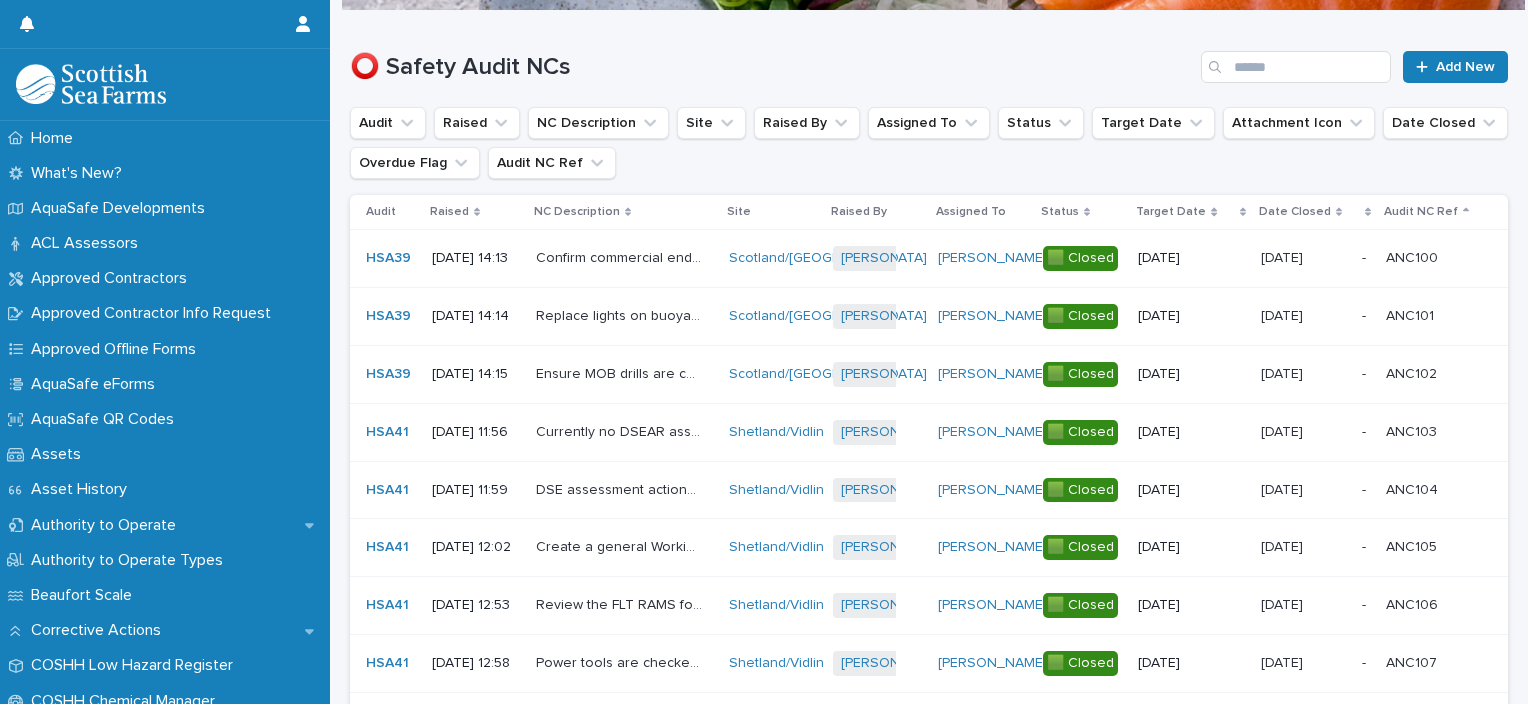 scroll, scrollTop: 157, scrollLeft: 0, axis: vertical 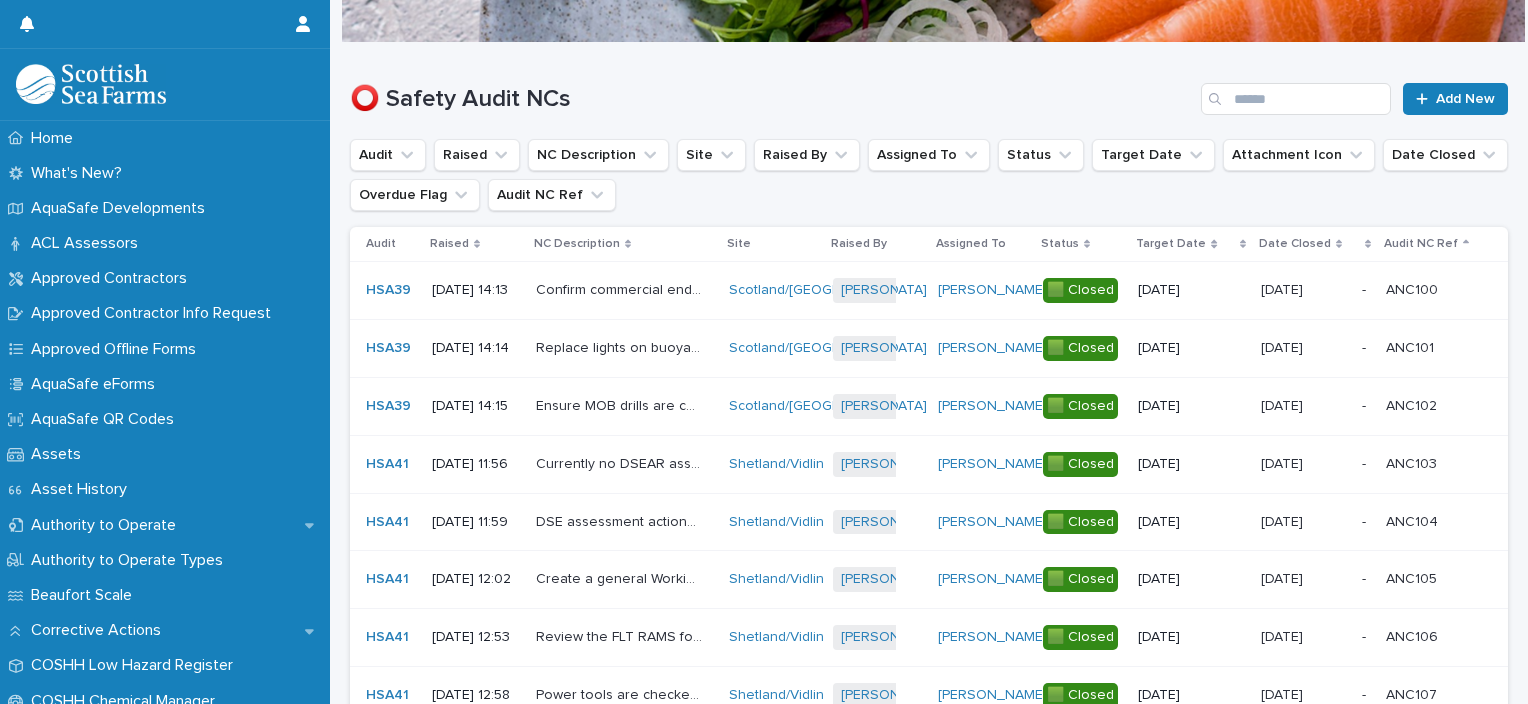 click on "Assigned To" at bounding box center (971, 244) 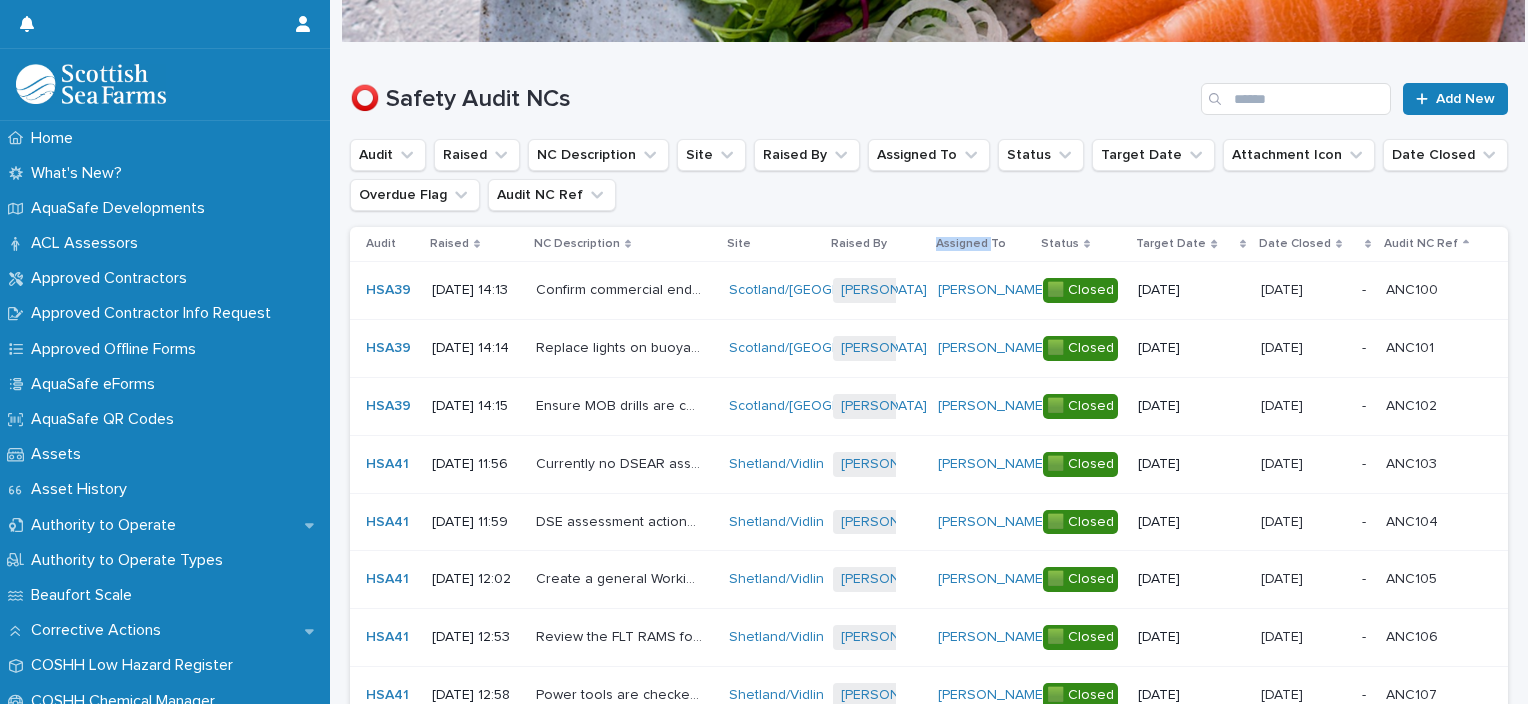 click on "Assigned To" at bounding box center (971, 244) 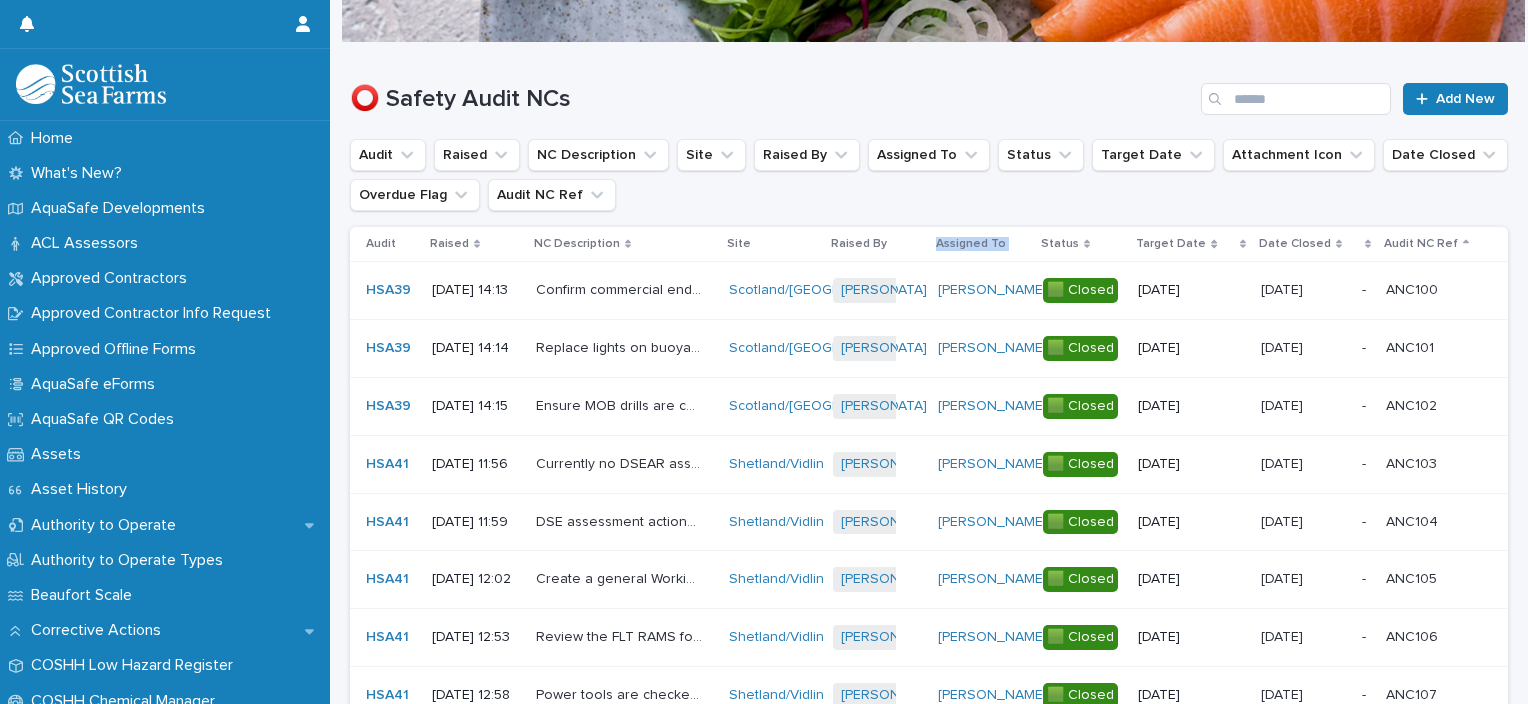 click on "Assigned To" at bounding box center (971, 244) 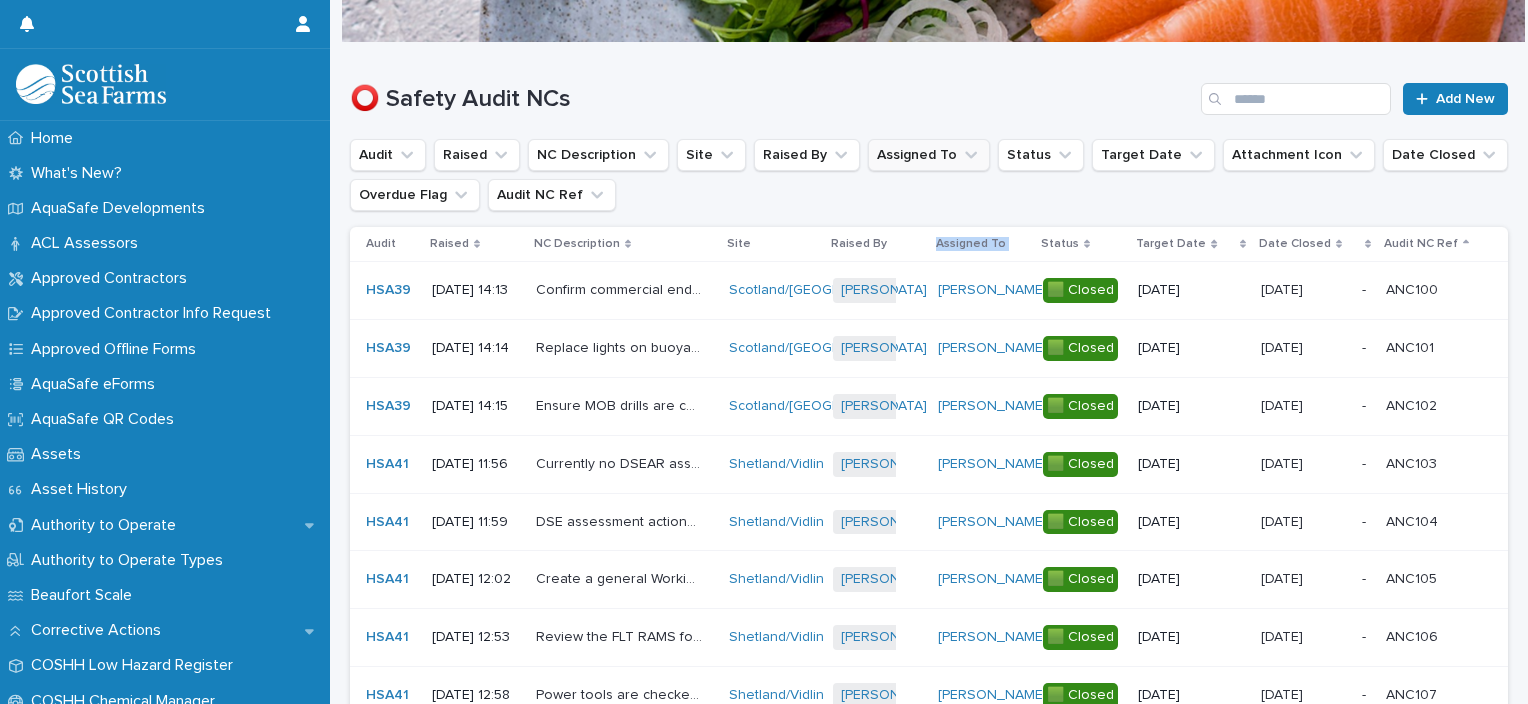click 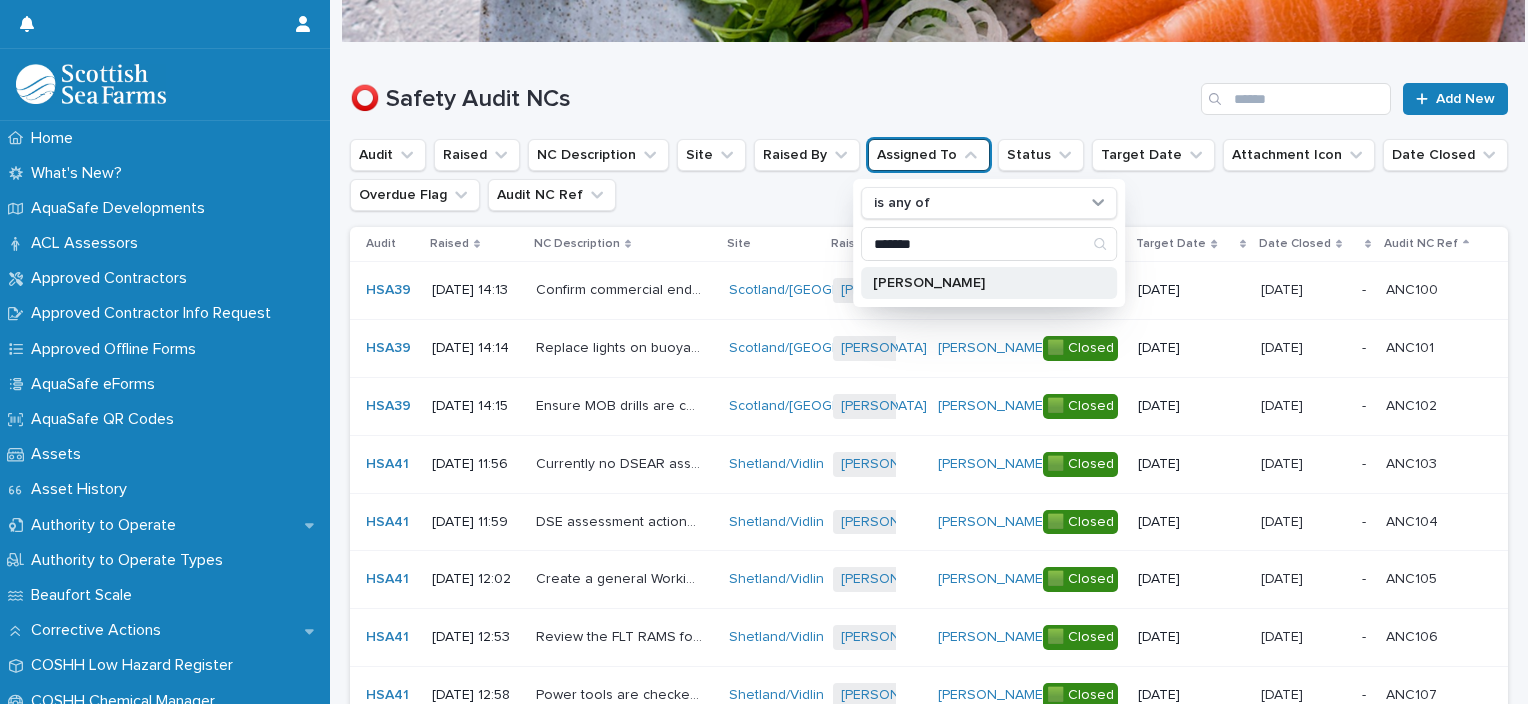 type on "*******" 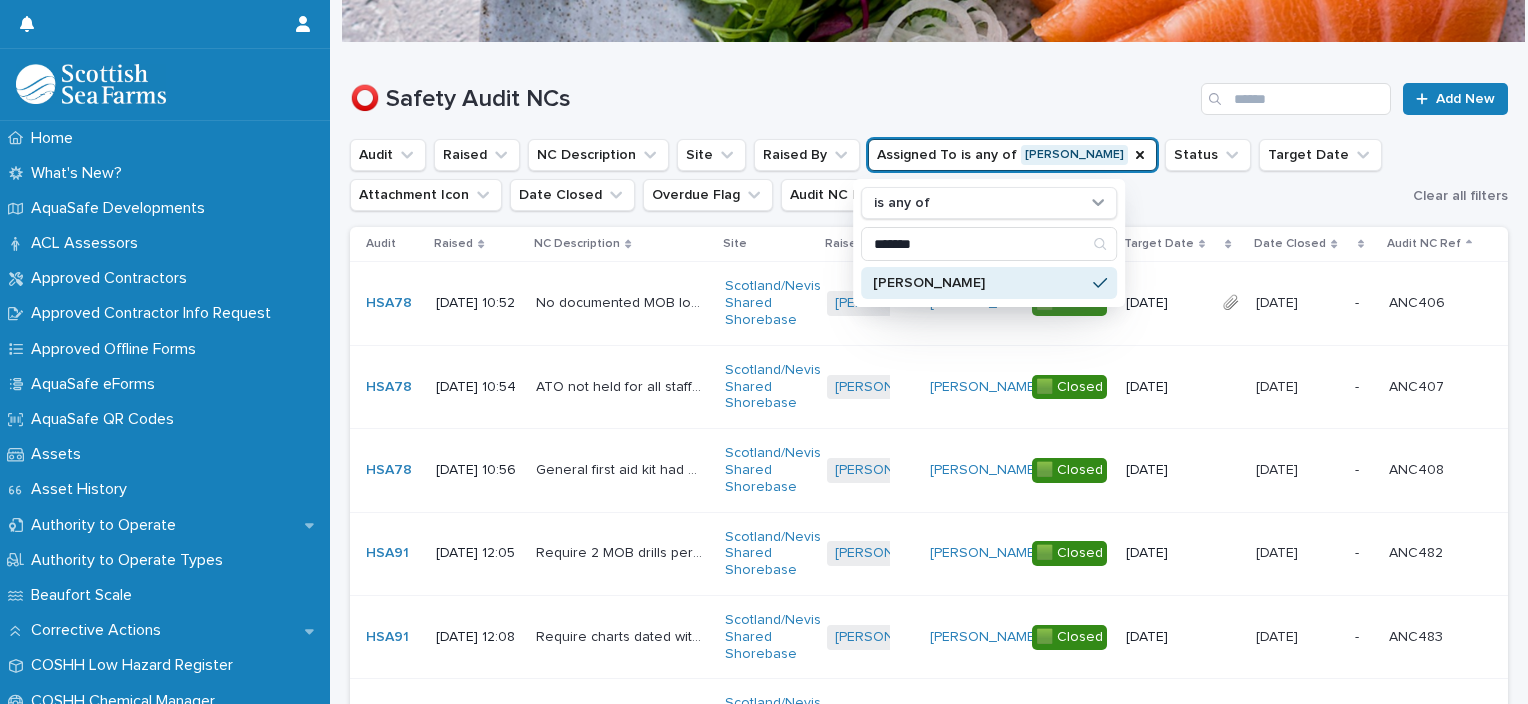 click on "Audit Raised NC Description Site Raised By Assigned To is any of [PERSON_NAME] is any of ******* [PERSON_NAME] Status Target Date Attachment Icon Date Closed Overdue Flag Audit NC Ref" at bounding box center [877, 175] 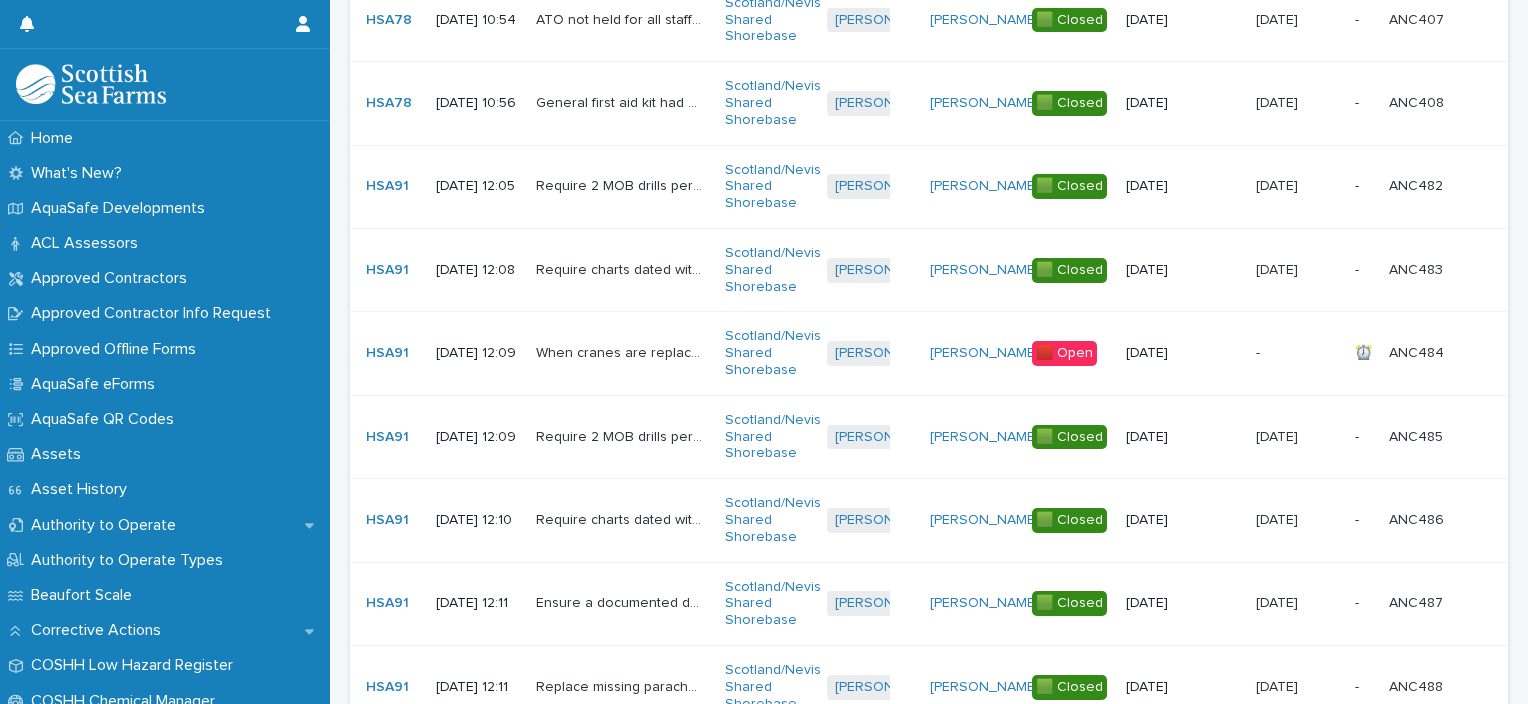 scroll, scrollTop: 535, scrollLeft: 0, axis: vertical 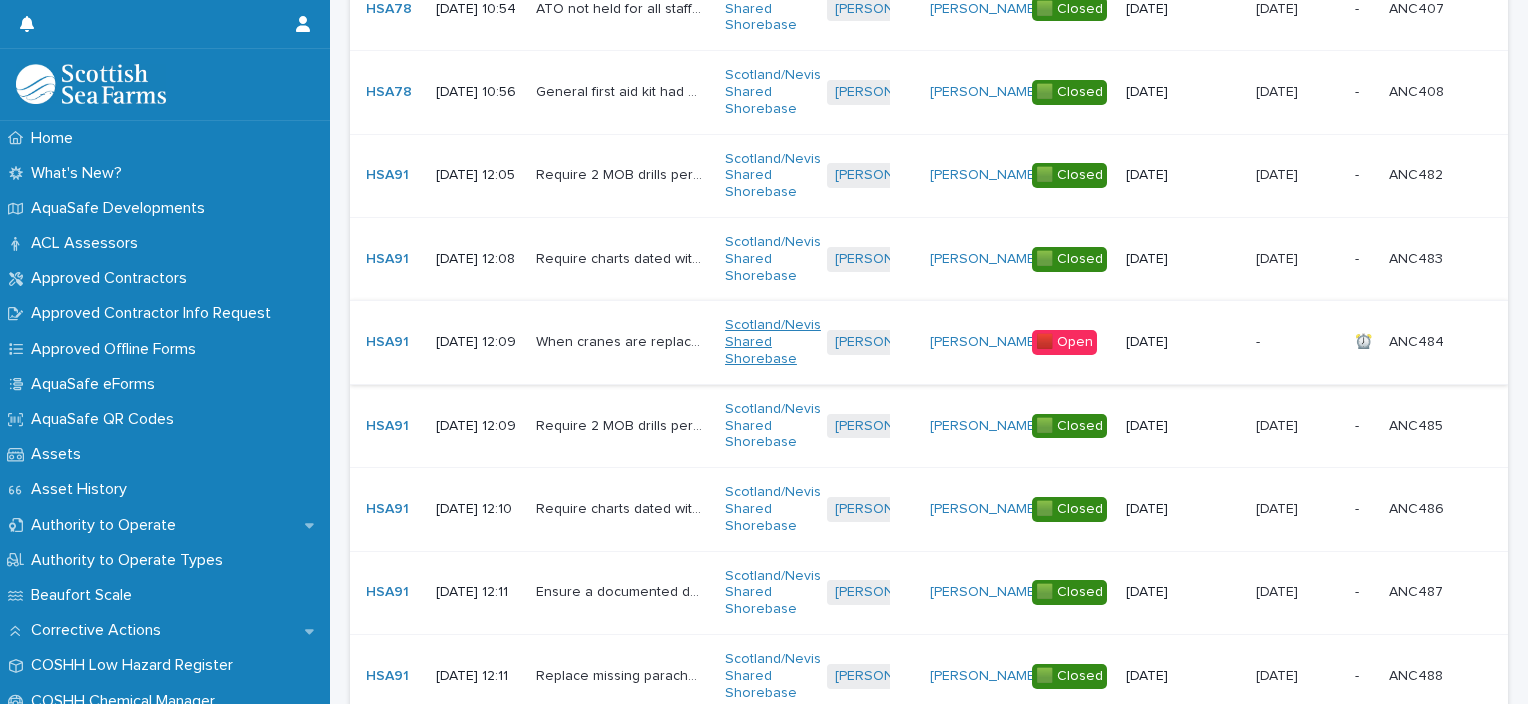 click on "Scotland/Nevis Shared Shorebase" at bounding box center [773, 342] 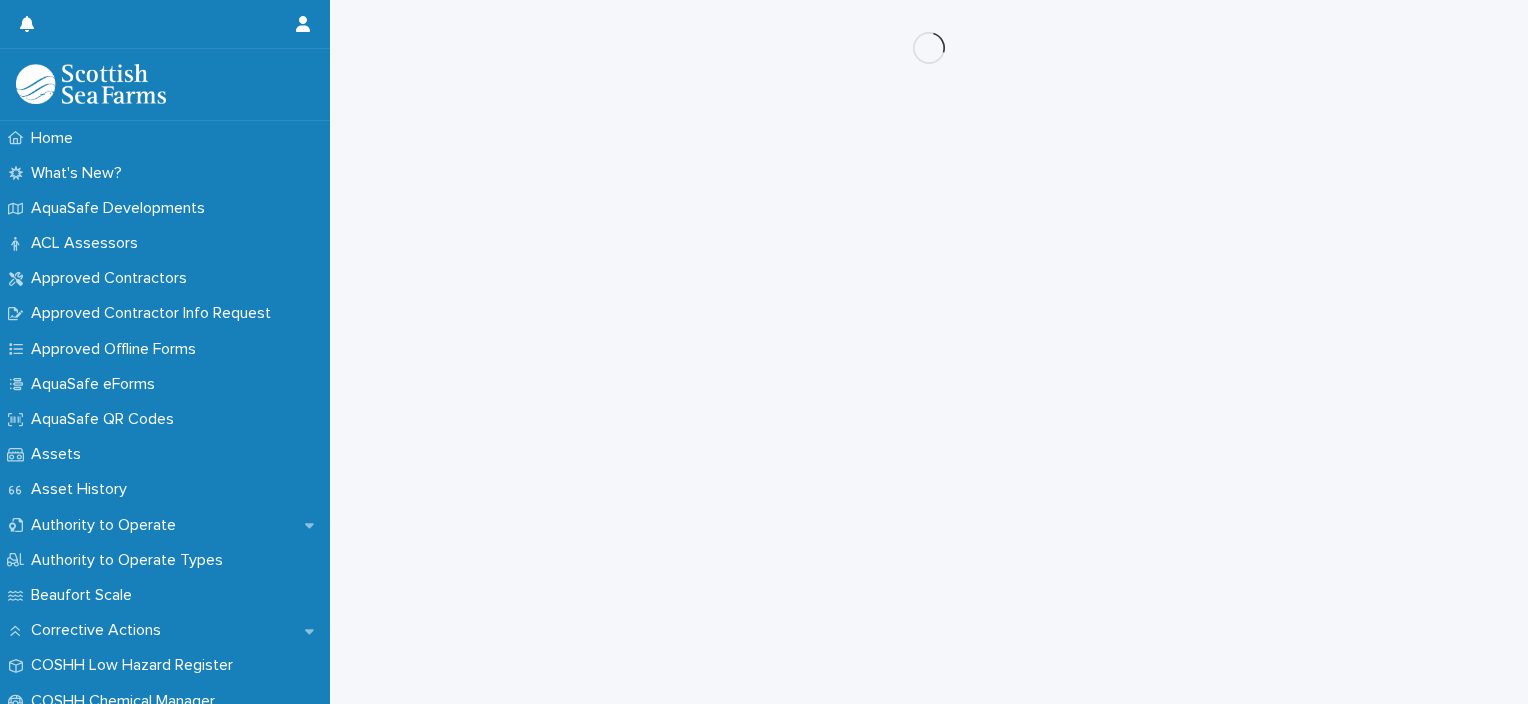 scroll, scrollTop: 0, scrollLeft: 0, axis: both 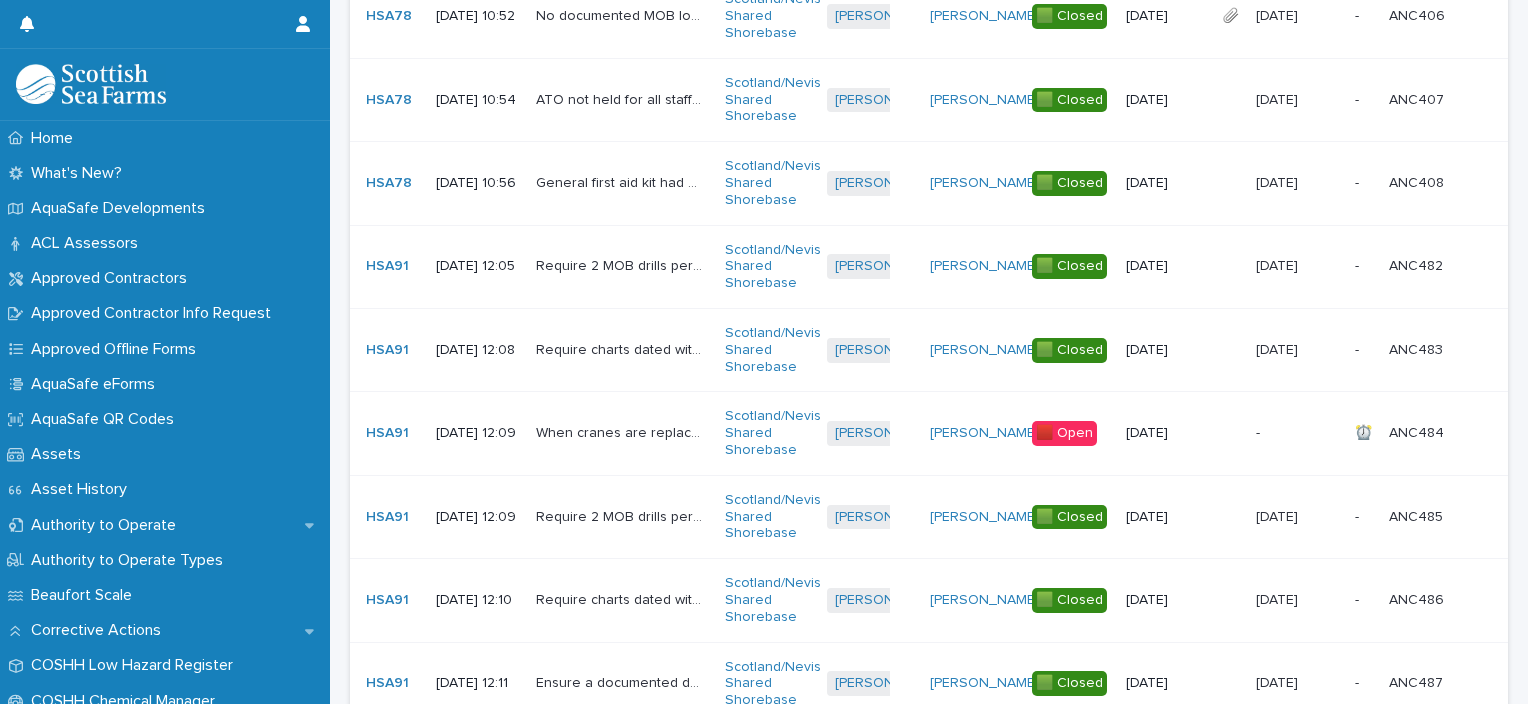 click on "When cranes are replaced on vessels then an amendment or new stability report is required, this could not be located on [PERSON_NAME]." at bounding box center (621, 431) 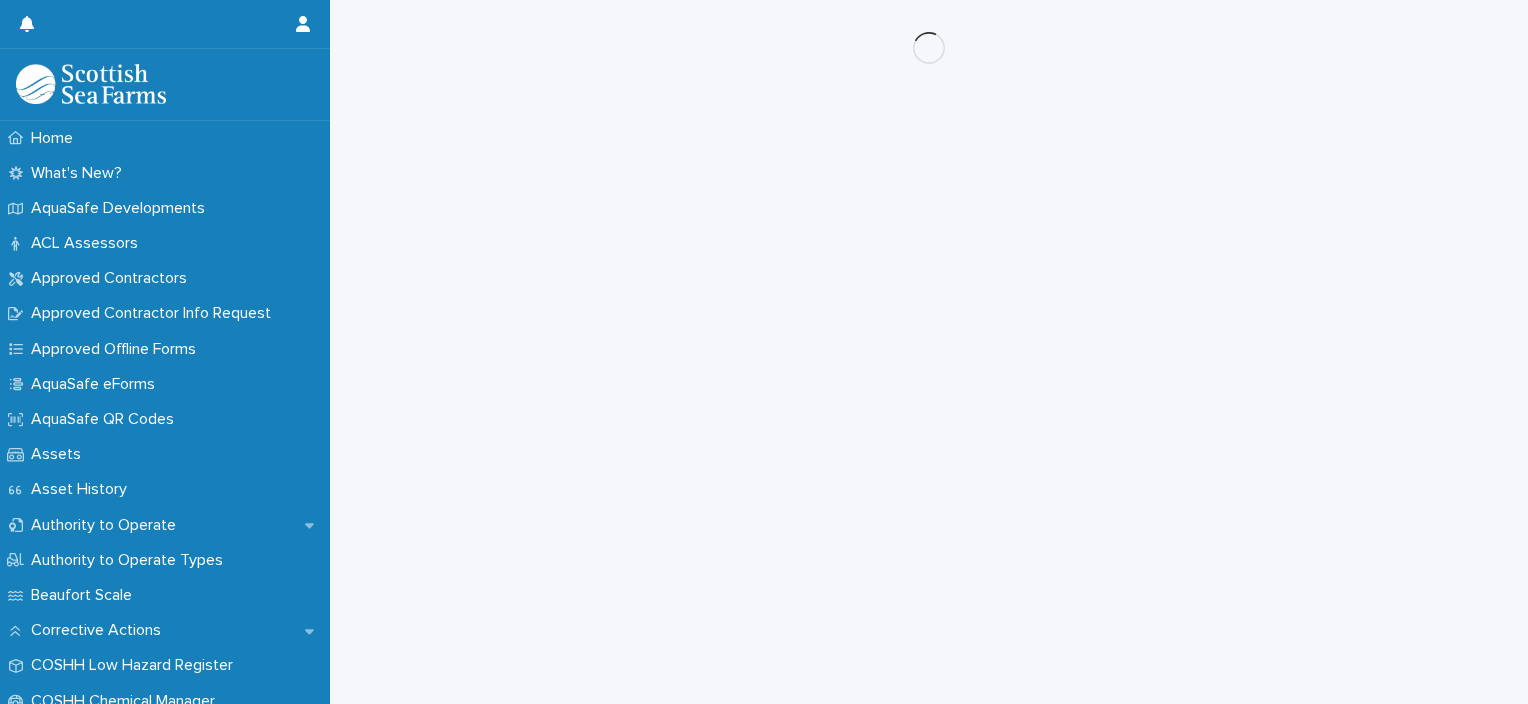 scroll, scrollTop: 0, scrollLeft: 0, axis: both 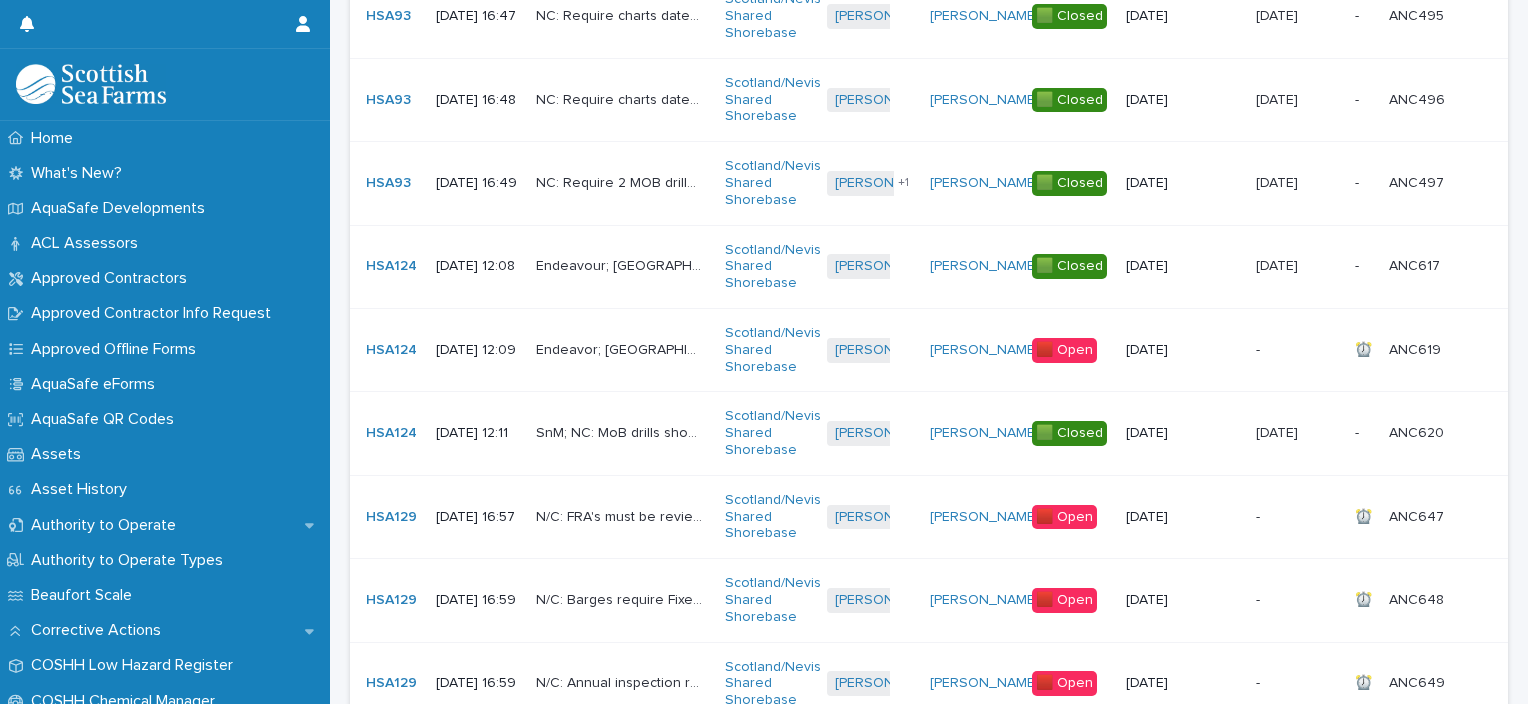 click on "N/C: FRA's must be reviewed annually and actions must be closed on Aquasafe" at bounding box center [621, 515] 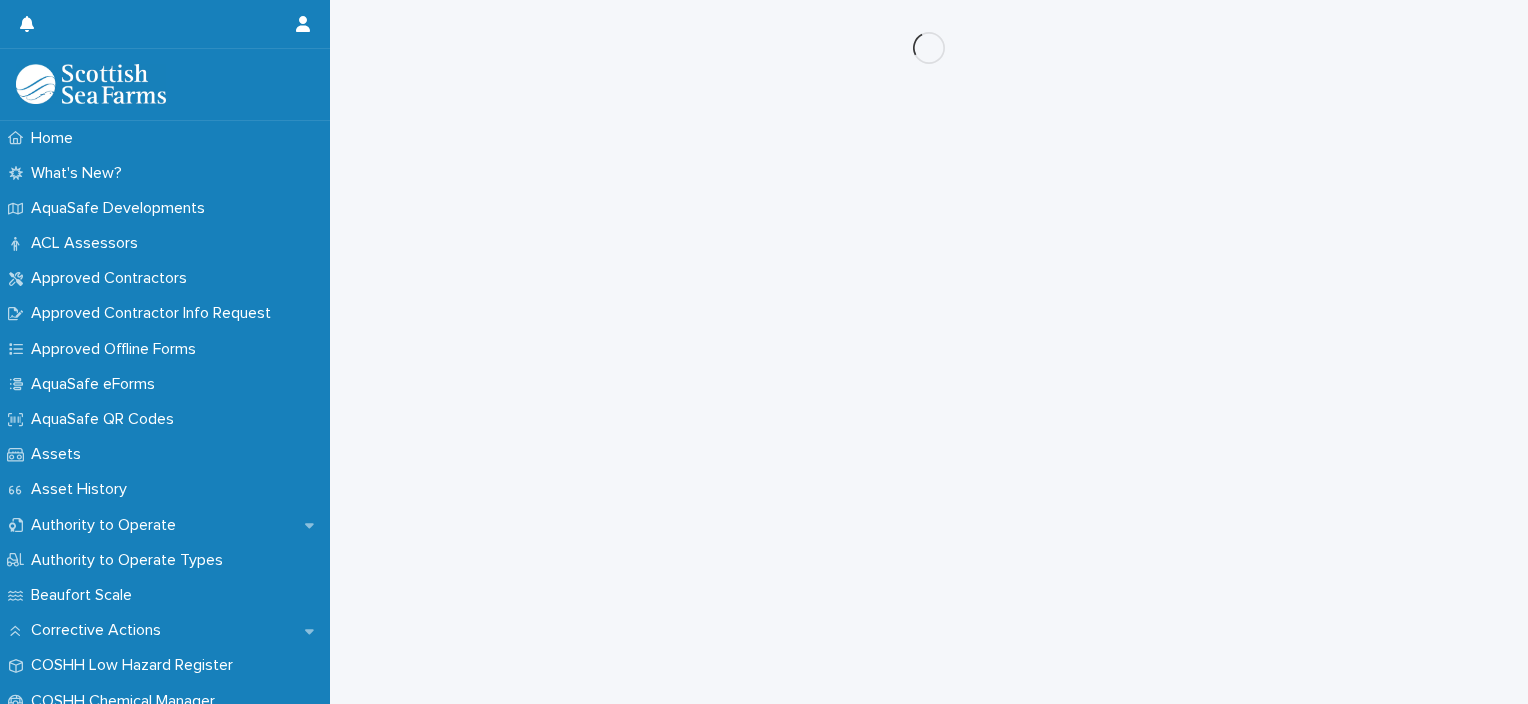 scroll, scrollTop: 0, scrollLeft: 0, axis: both 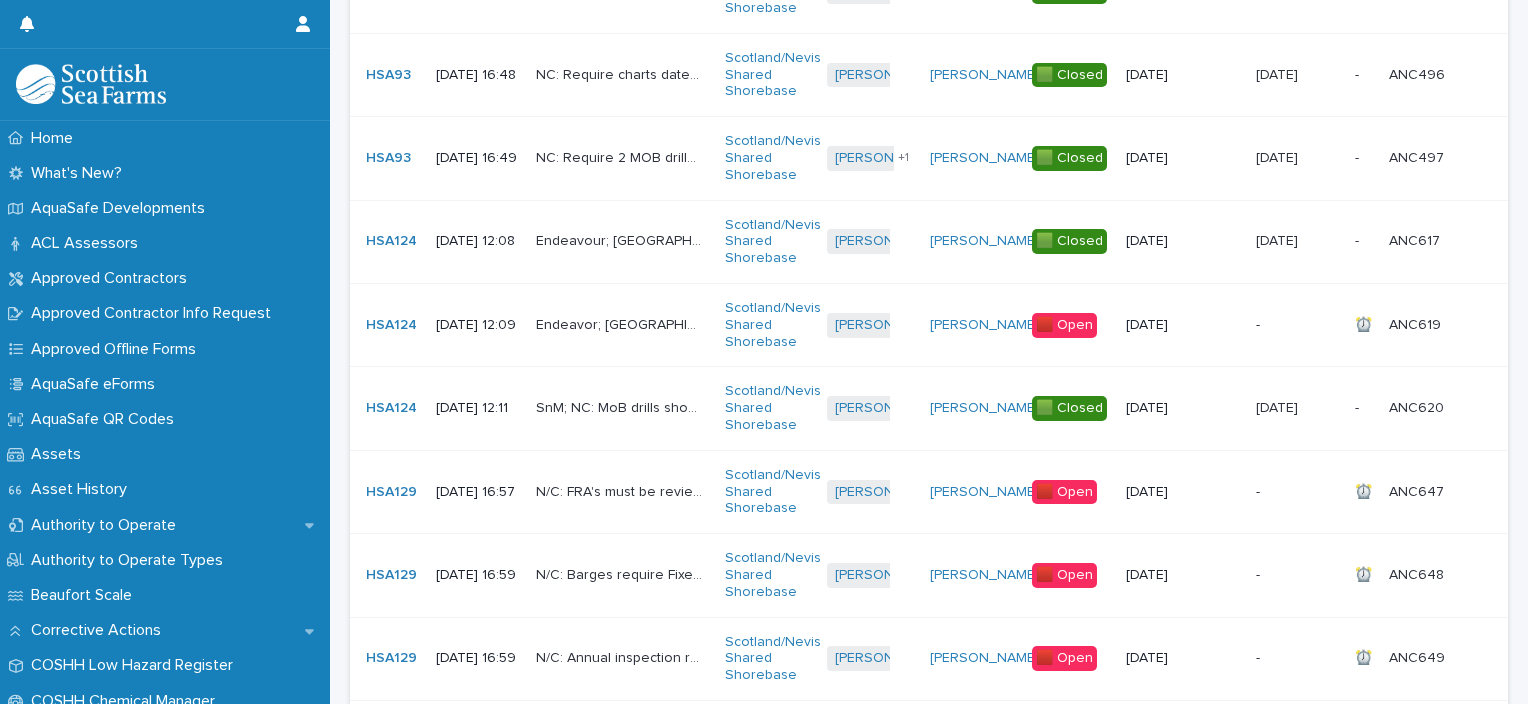 click on "Endeavor; [GEOGRAPHIC_DATA]: Logbook needs to be on board and filled in with all relevant information" at bounding box center (621, 323) 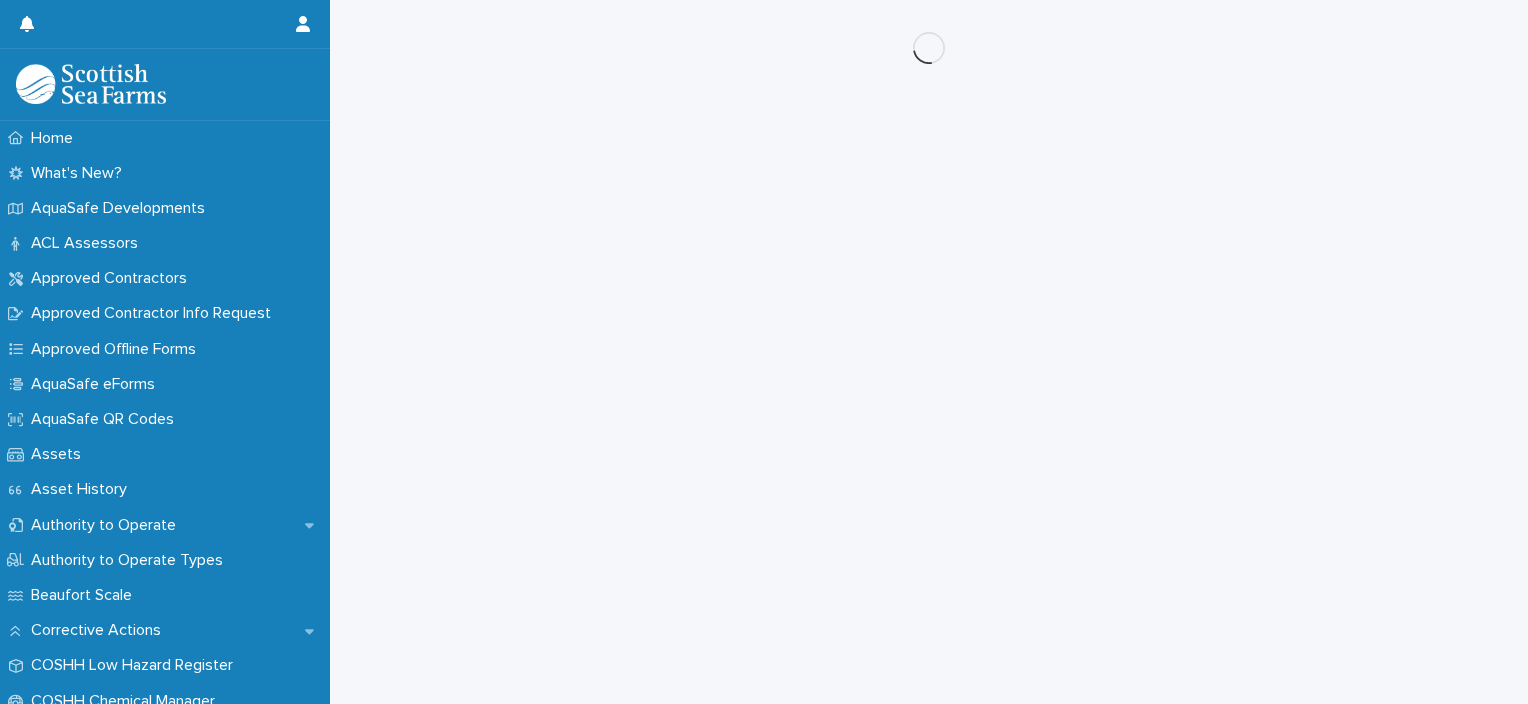 scroll, scrollTop: 0, scrollLeft: 0, axis: both 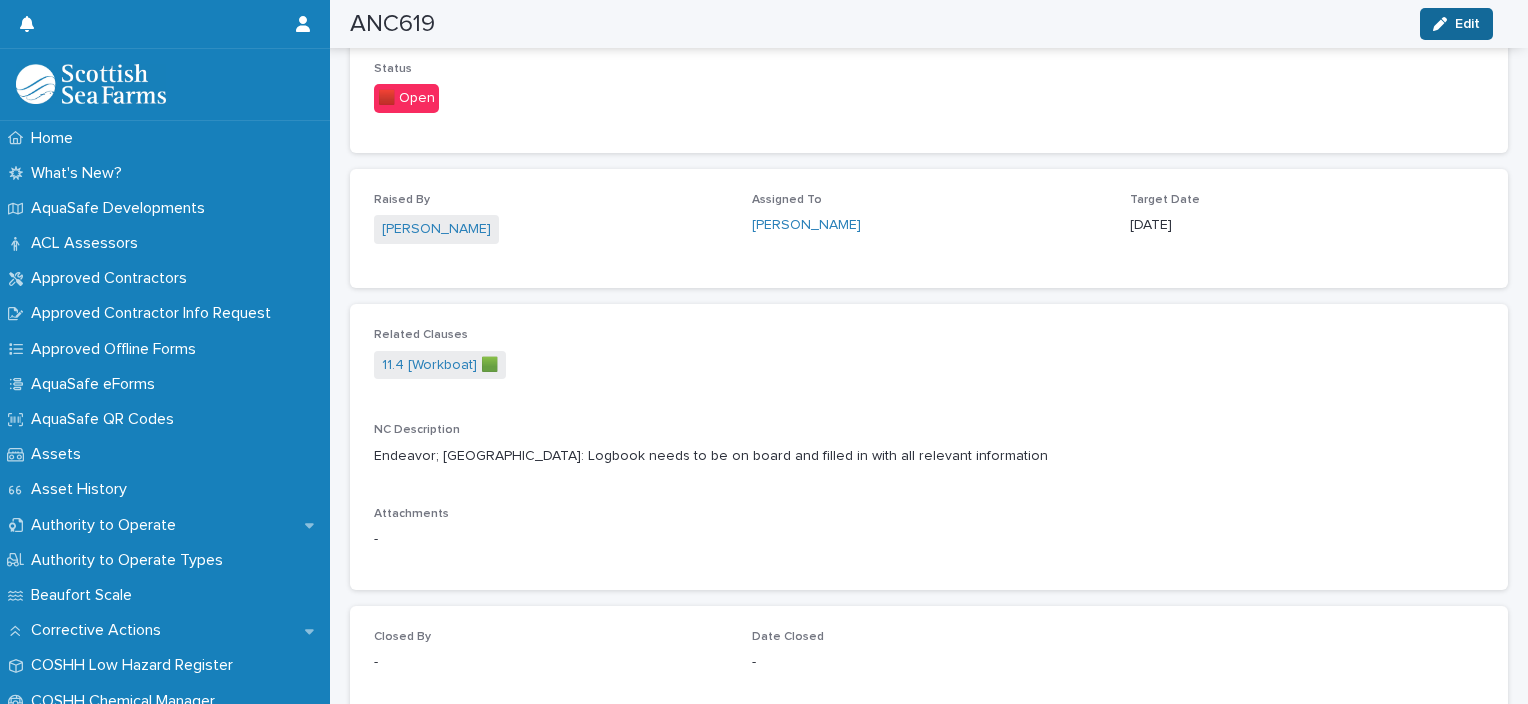 click on "Edit" at bounding box center (1467, 24) 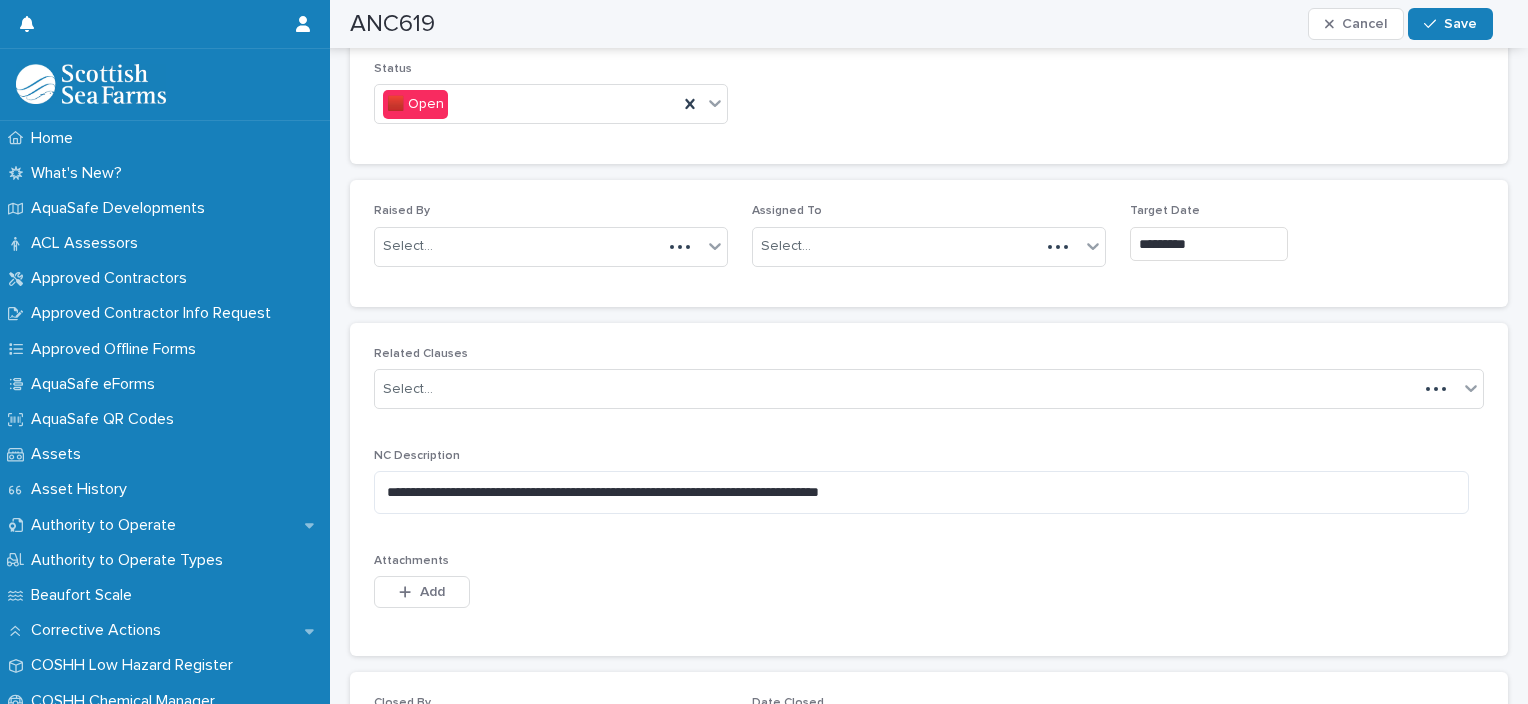 scroll, scrollTop: 417, scrollLeft: 0, axis: vertical 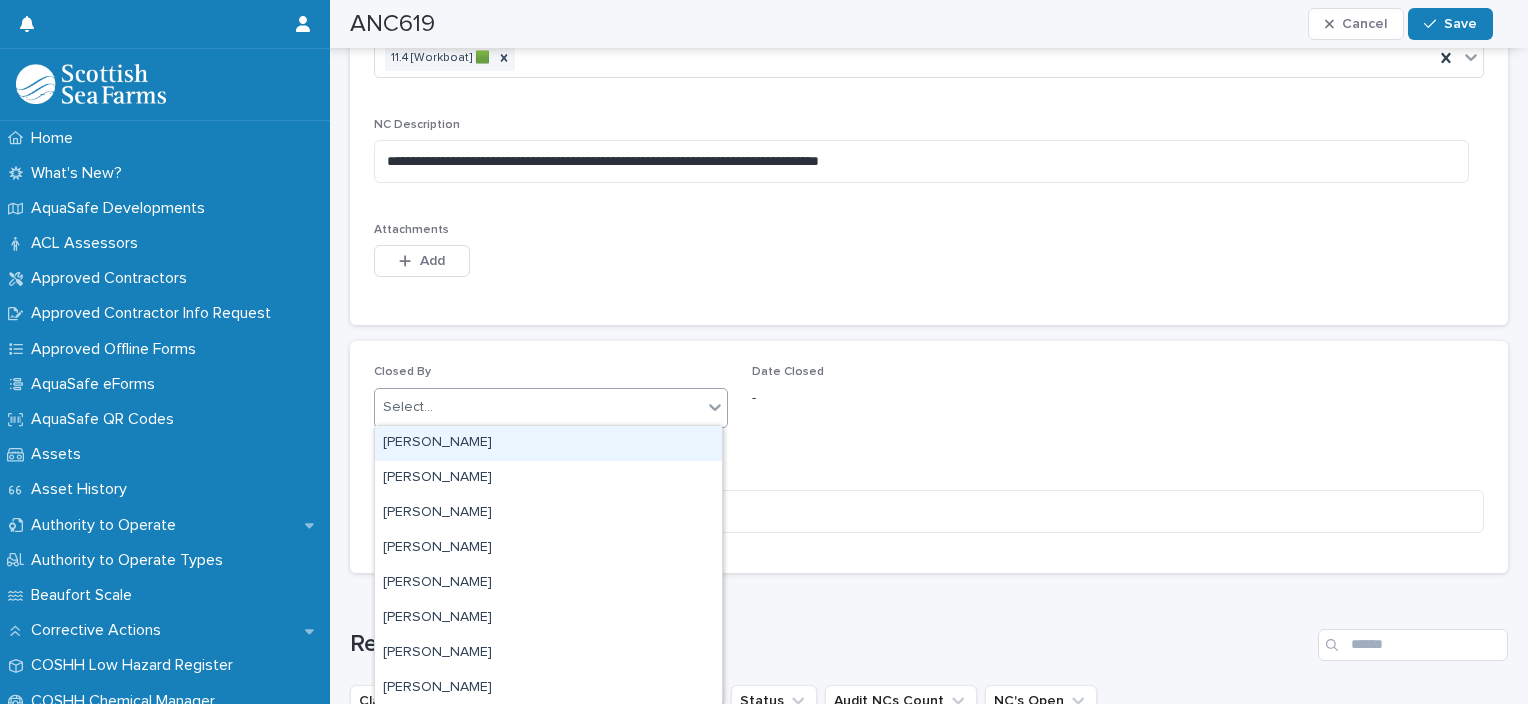 click 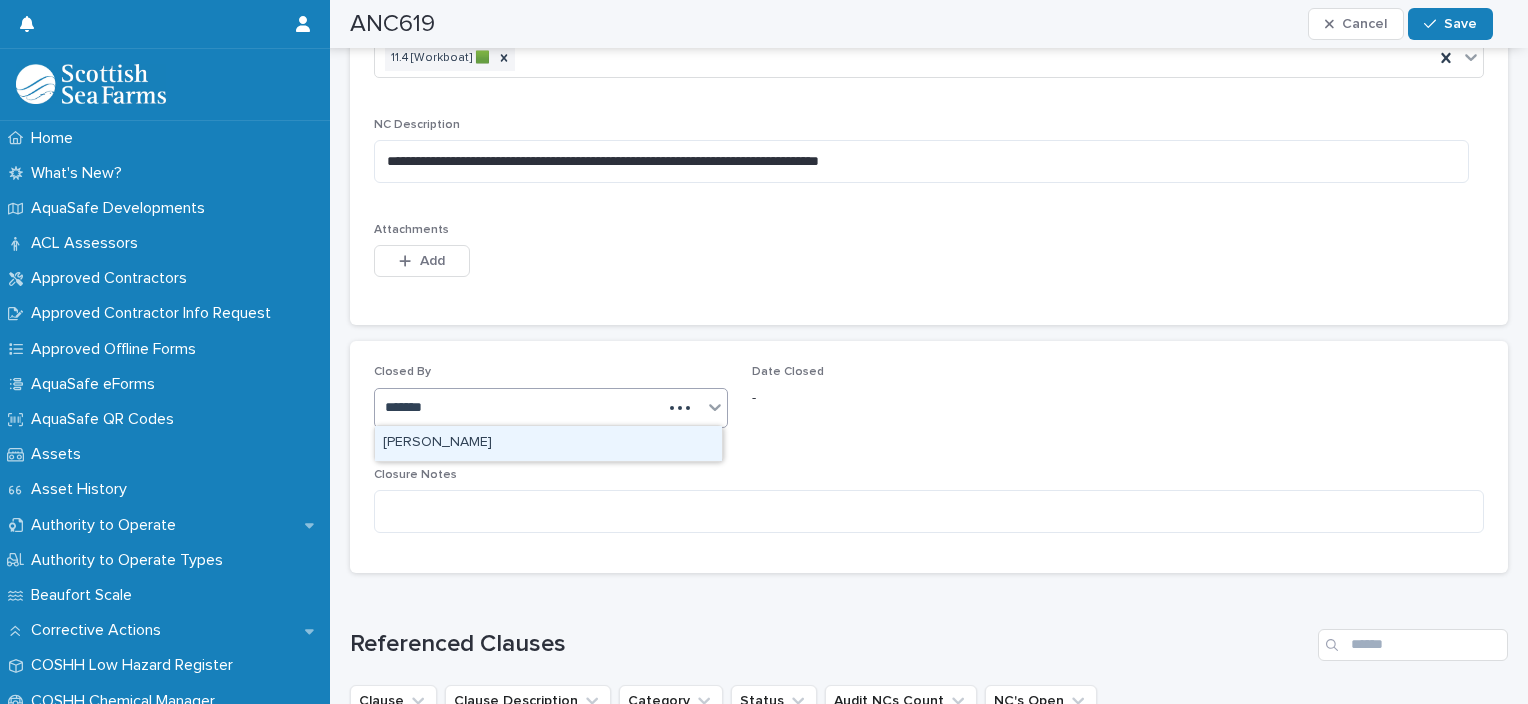 type on "********" 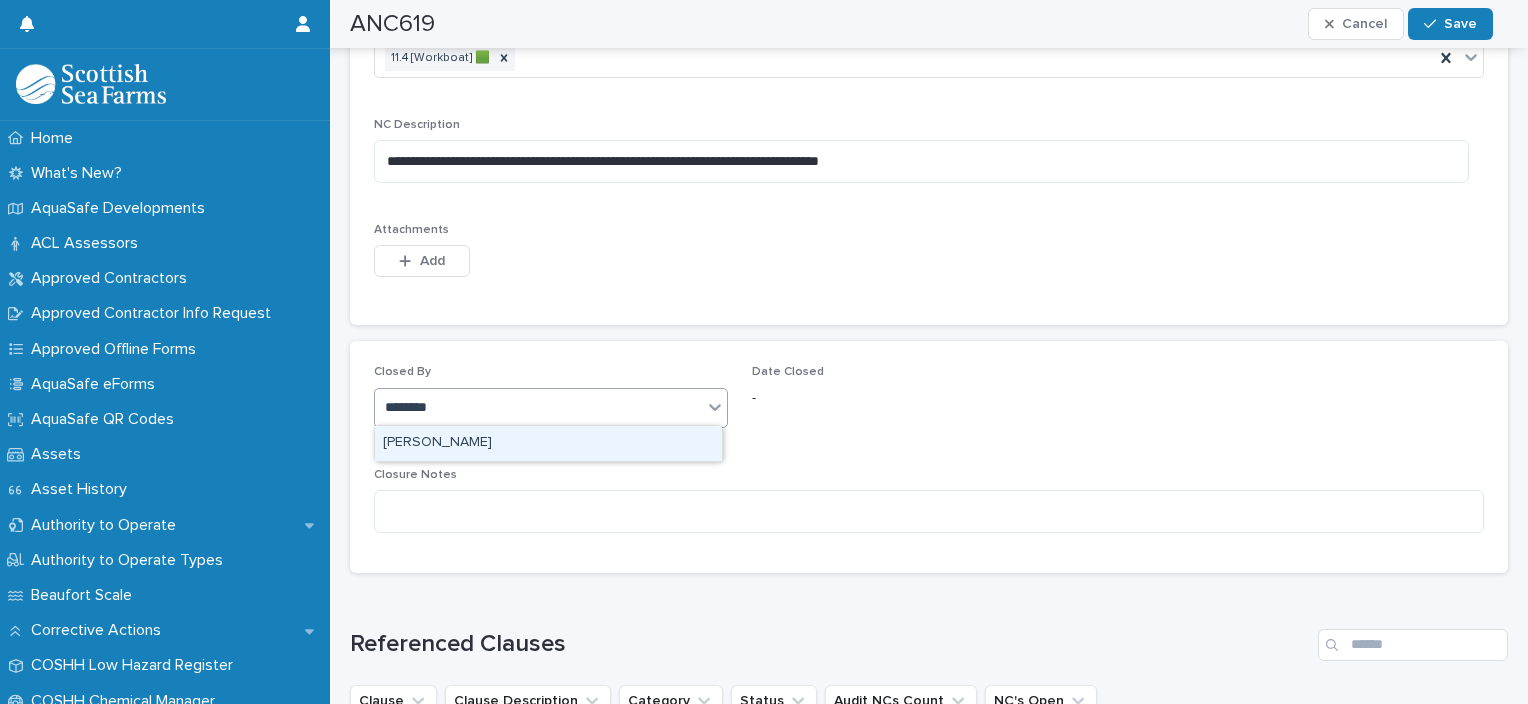 click on "[PERSON_NAME]" at bounding box center [548, 443] 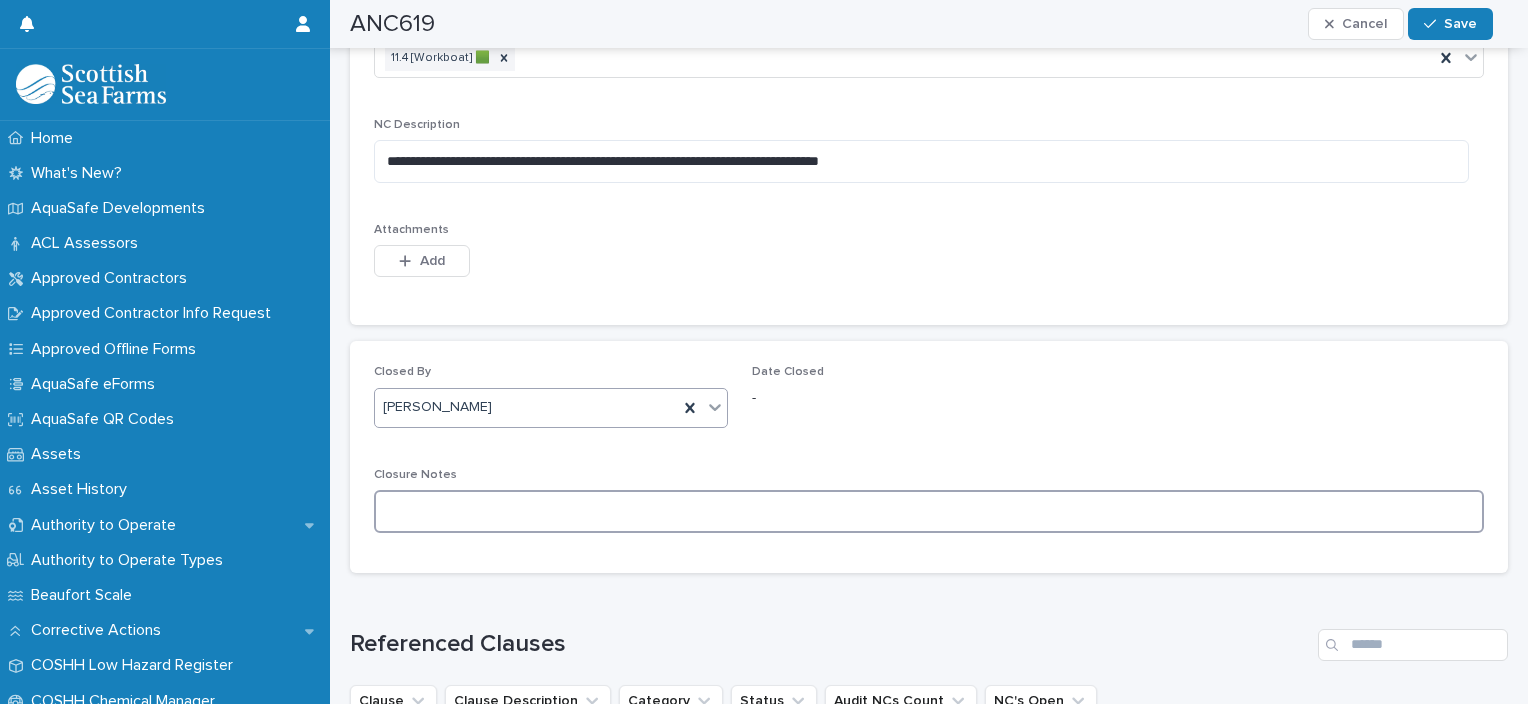 click at bounding box center [929, 511] 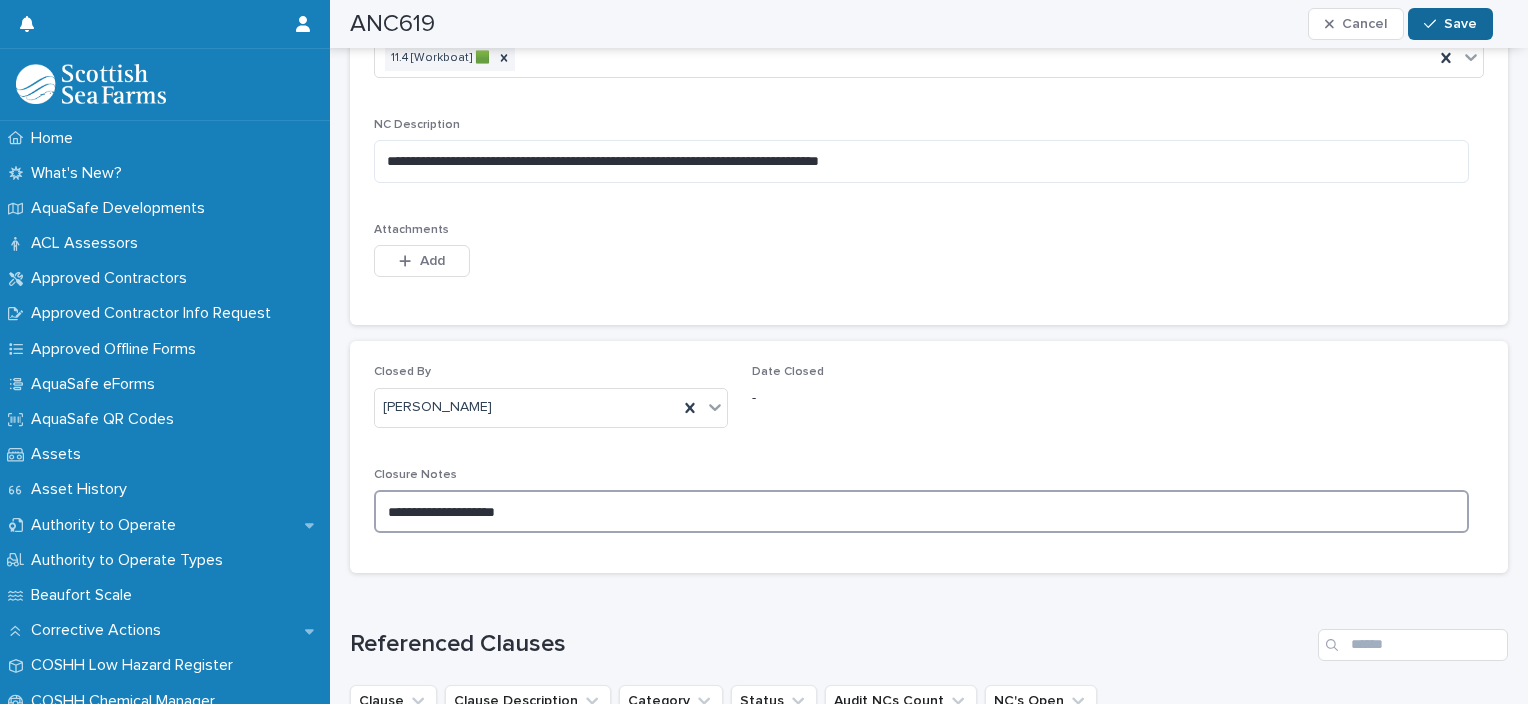 type on "**********" 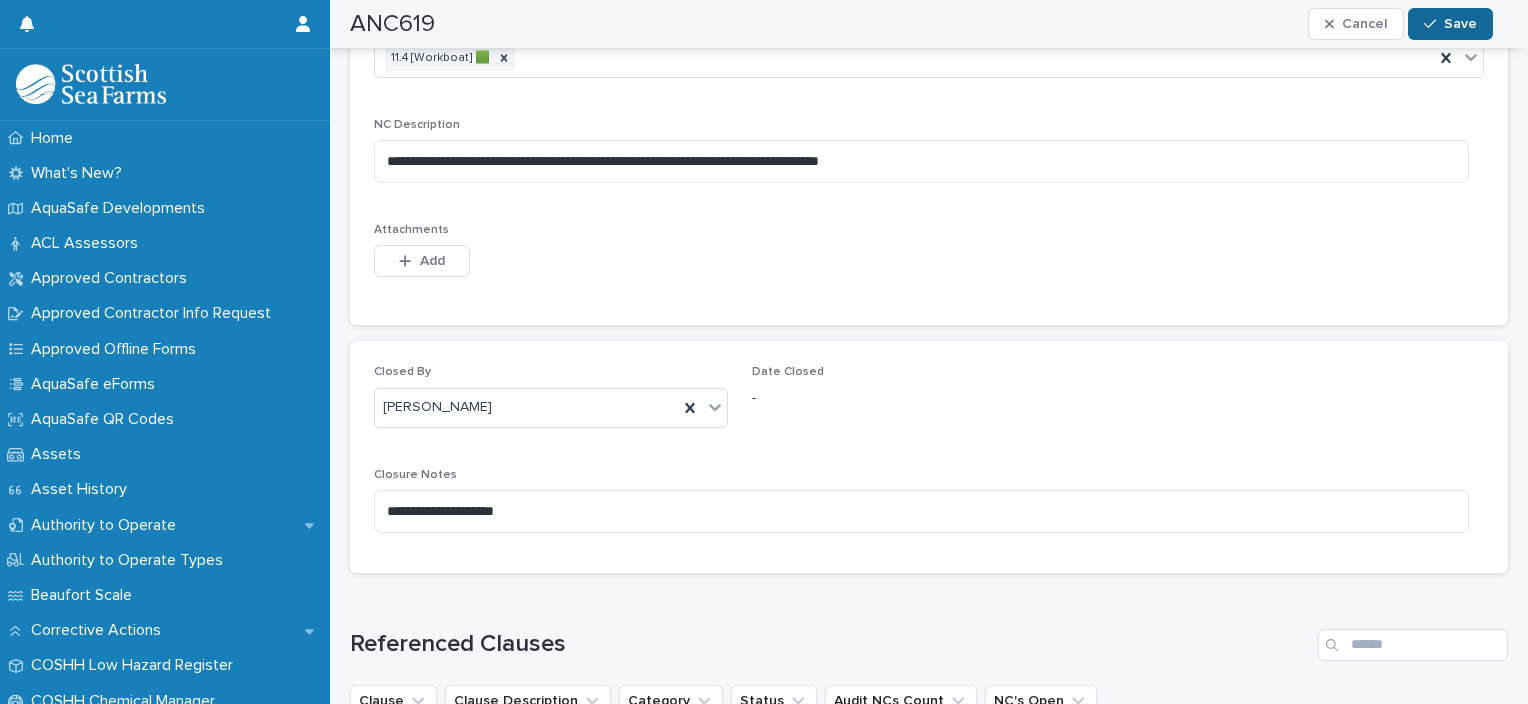 click on "Save" at bounding box center [1460, 24] 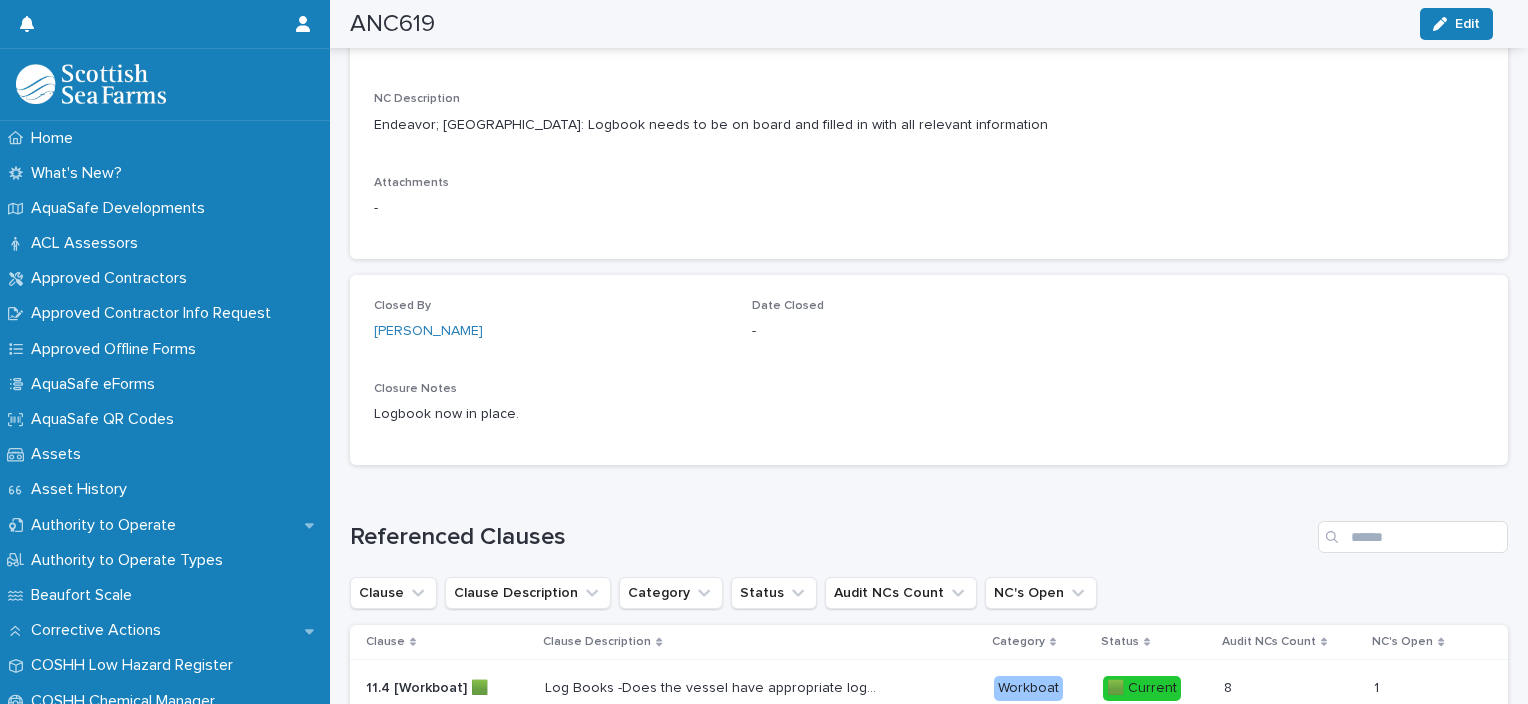 scroll, scrollTop: 642, scrollLeft: 0, axis: vertical 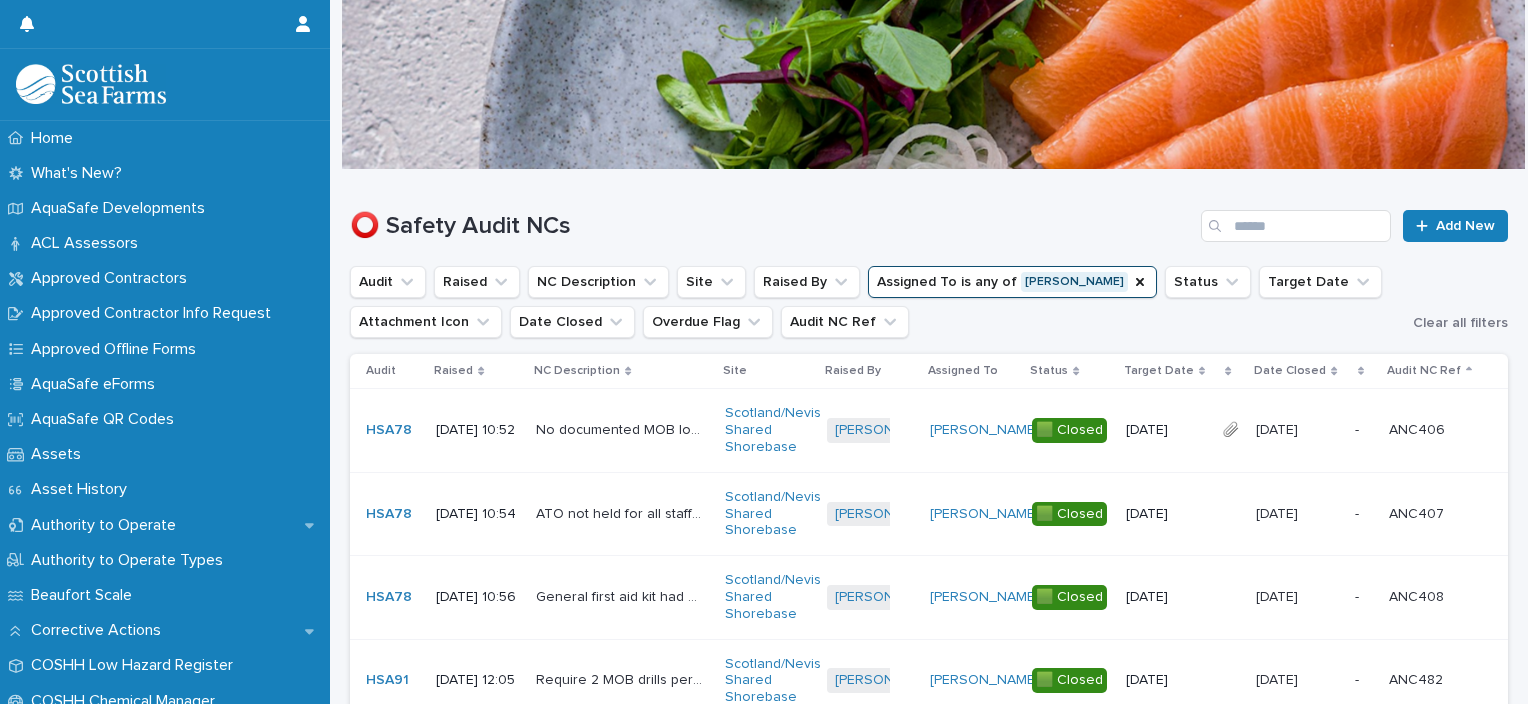 click on "Status" at bounding box center (1049, 371) 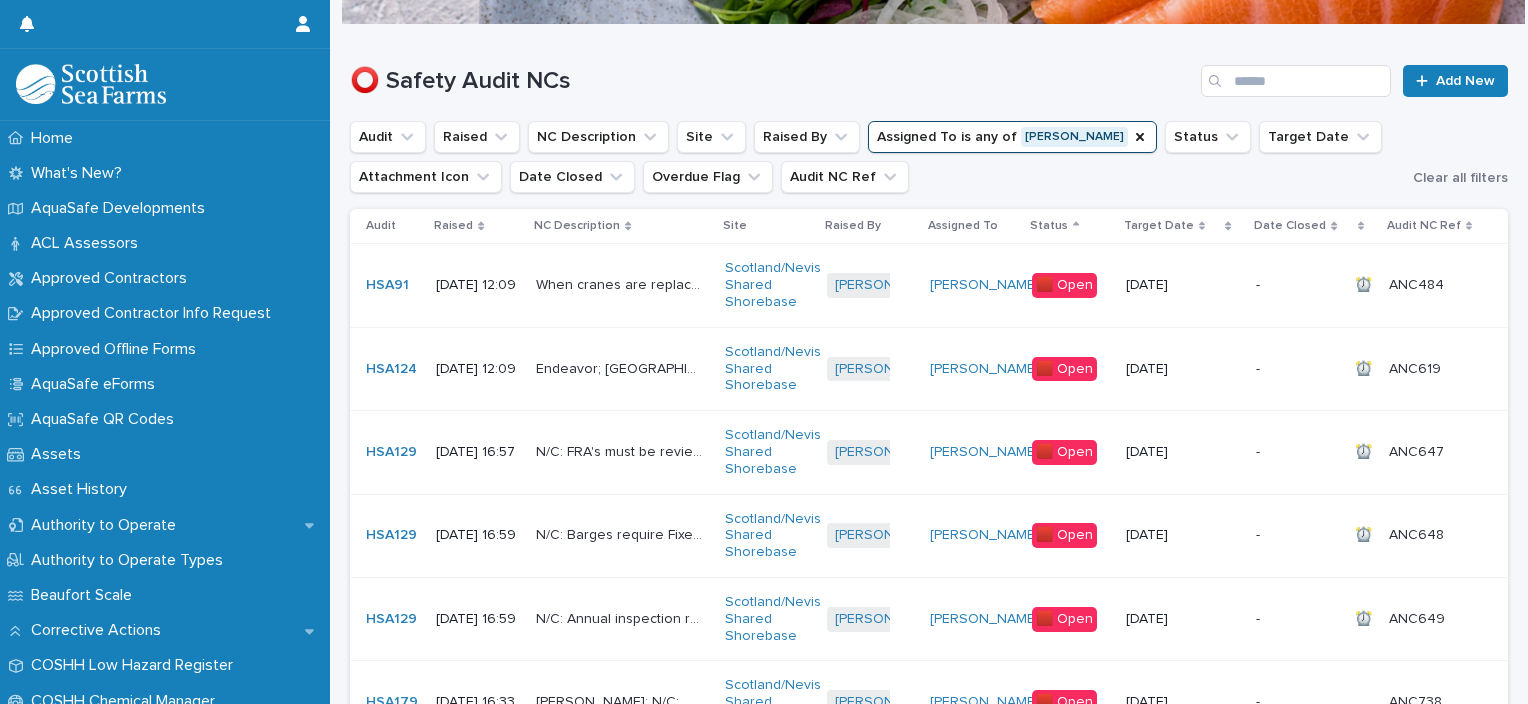 scroll, scrollTop: 188, scrollLeft: 0, axis: vertical 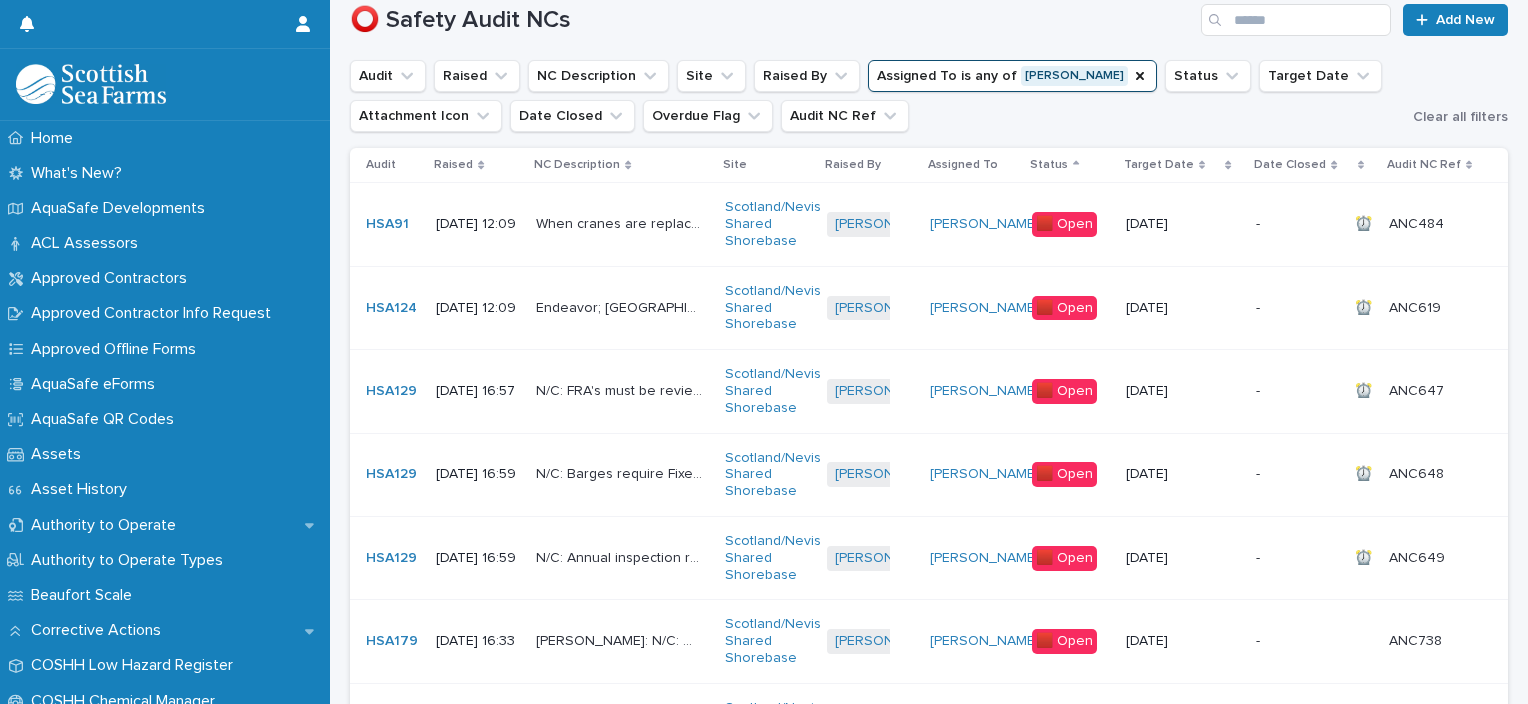 click on "Endeavor; [GEOGRAPHIC_DATA]: Logbook needs to be on board and filled in with all relevant information" at bounding box center [621, 306] 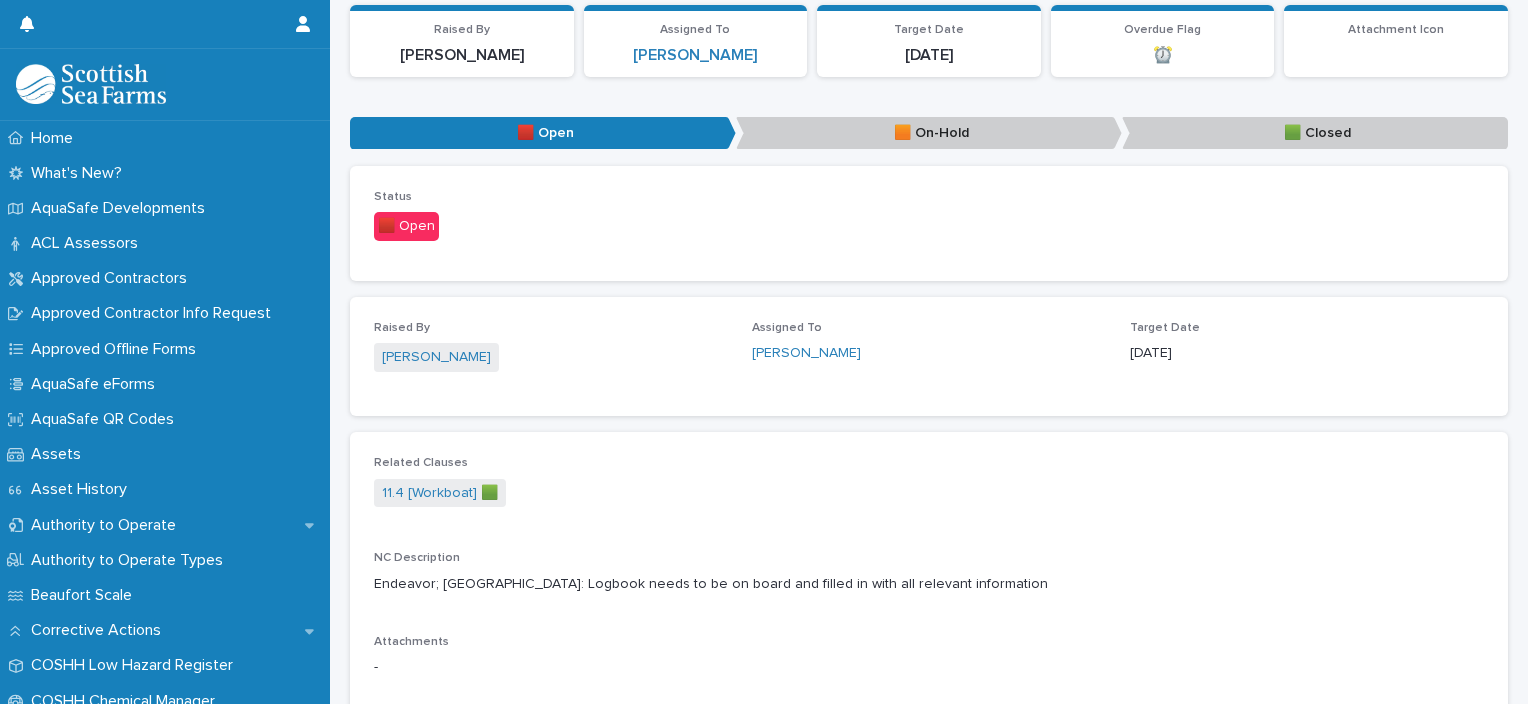 scroll, scrollTop: 37, scrollLeft: 0, axis: vertical 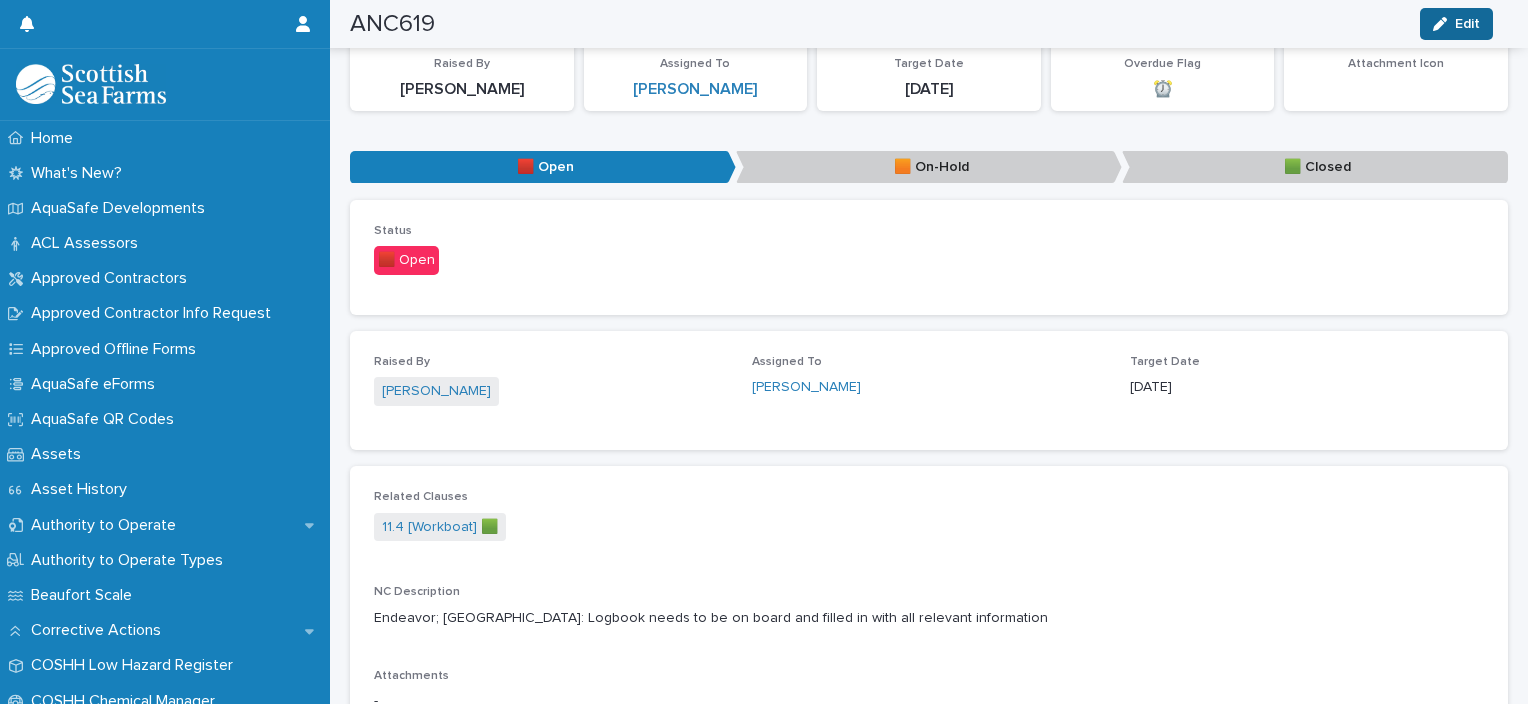 click on "Edit" at bounding box center (1467, 24) 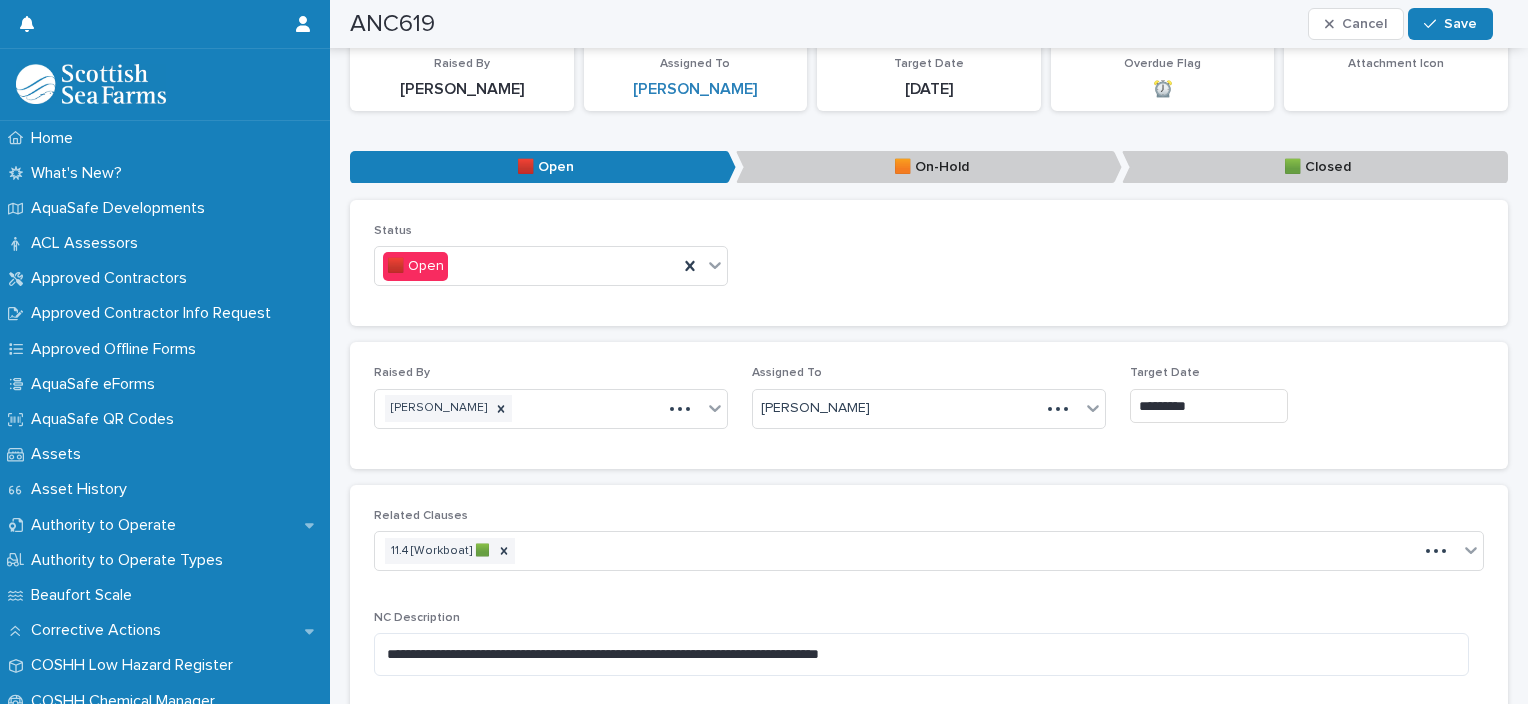 scroll, scrollTop: 255, scrollLeft: 0, axis: vertical 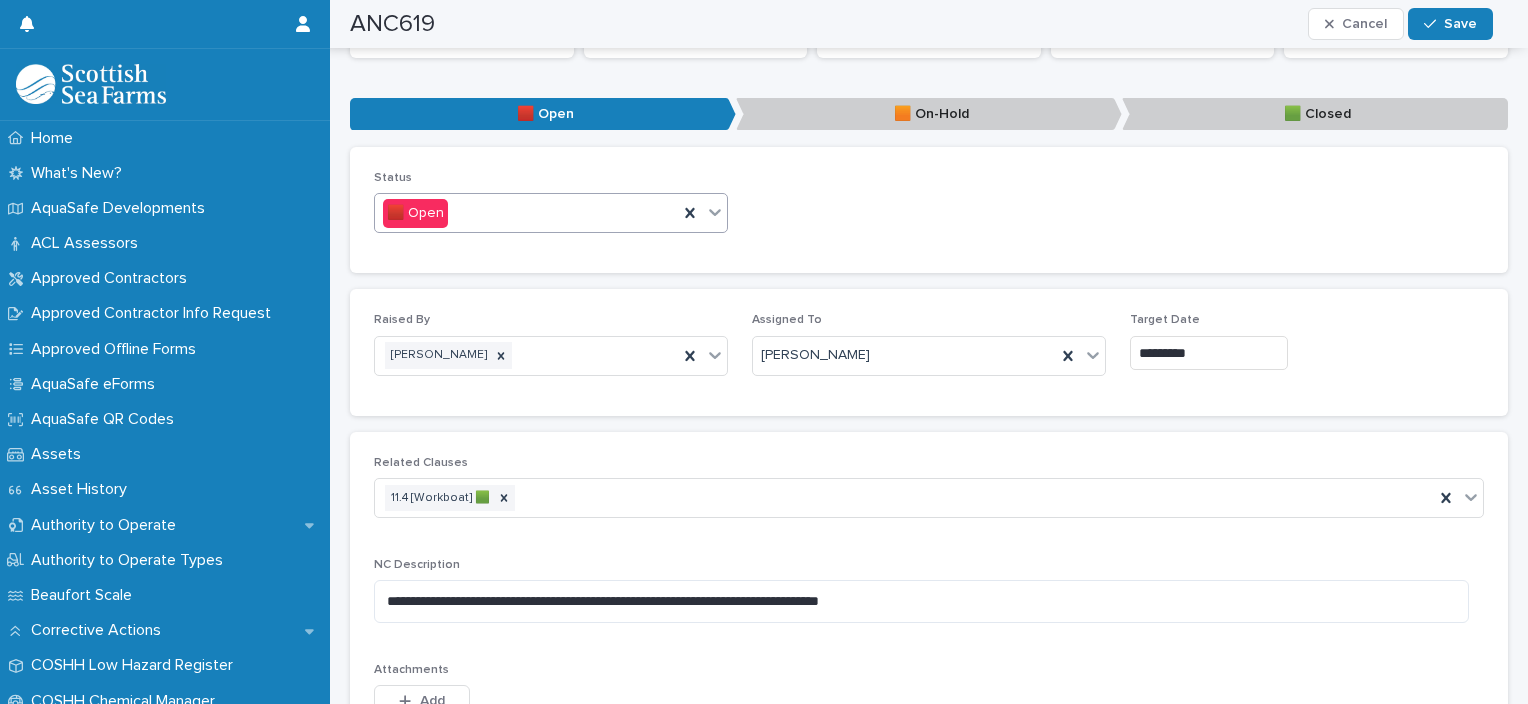 click 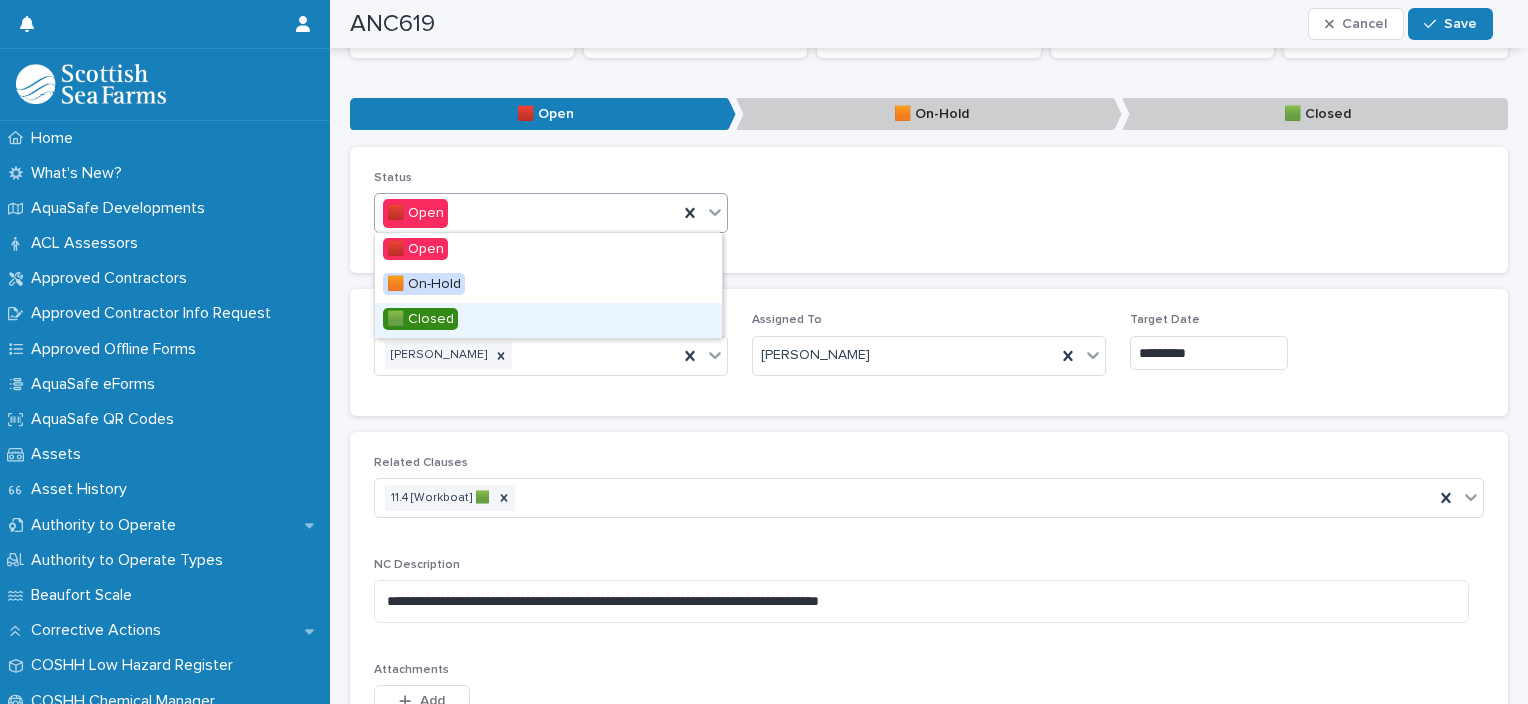 click on "🟩 Closed" at bounding box center (548, 320) 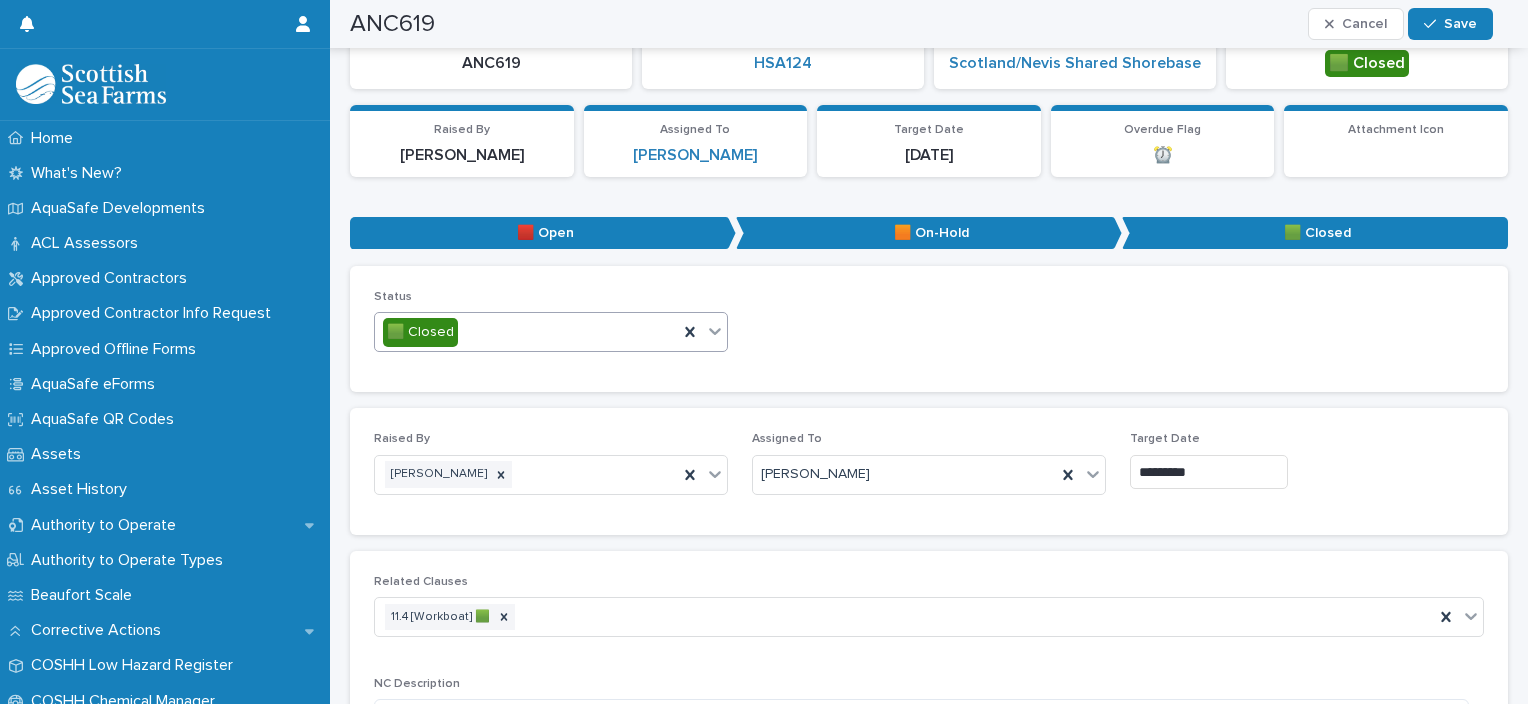 scroll, scrollTop: 0, scrollLeft: 0, axis: both 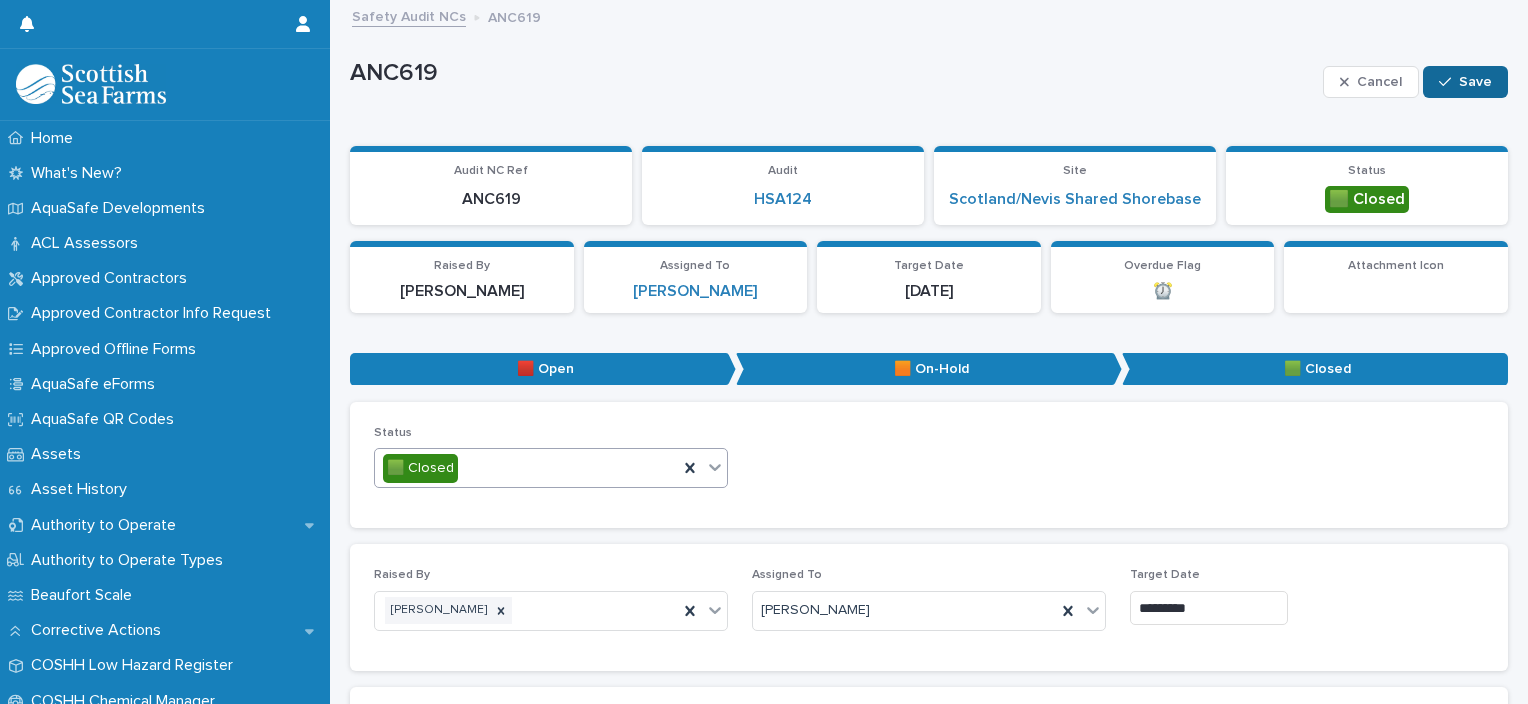 click on "Save" at bounding box center [1475, 82] 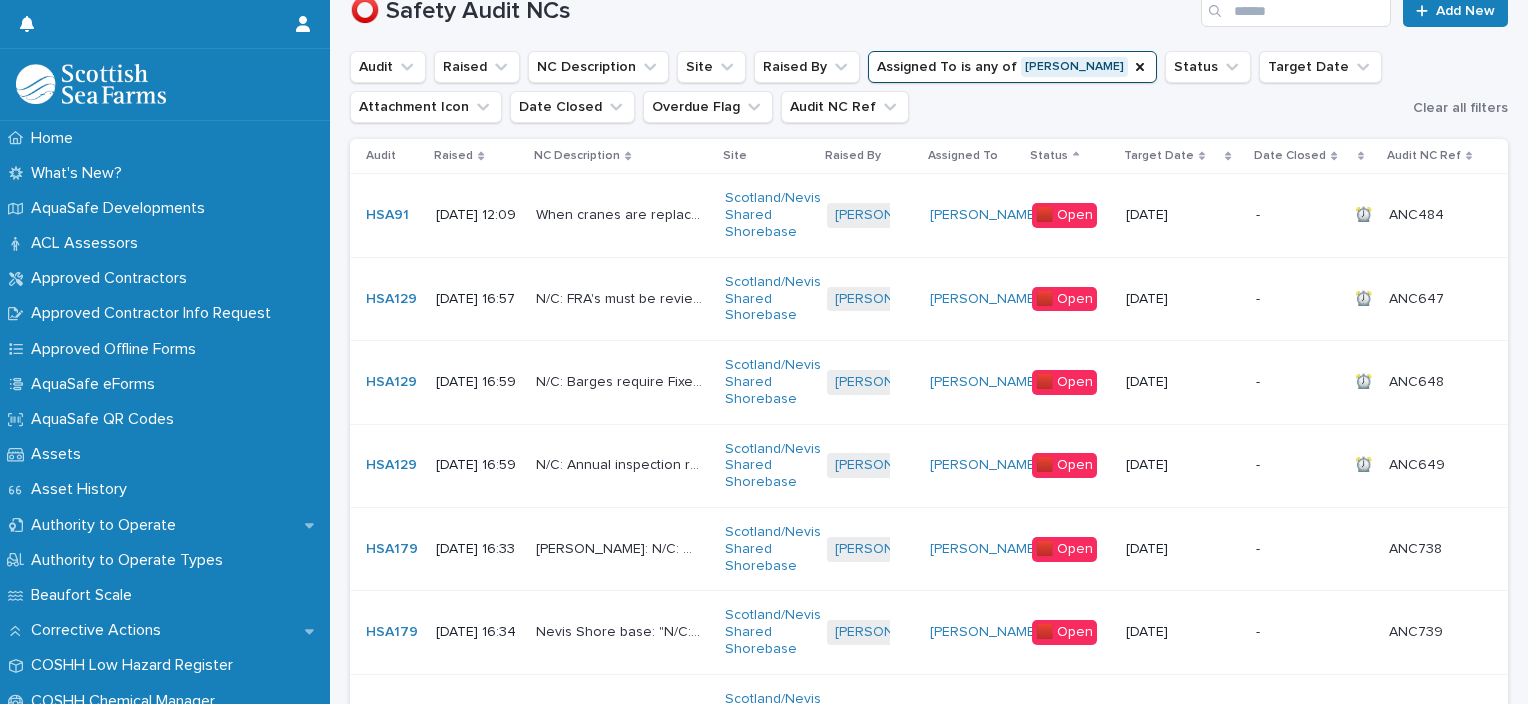 scroll, scrollTop: 222, scrollLeft: 0, axis: vertical 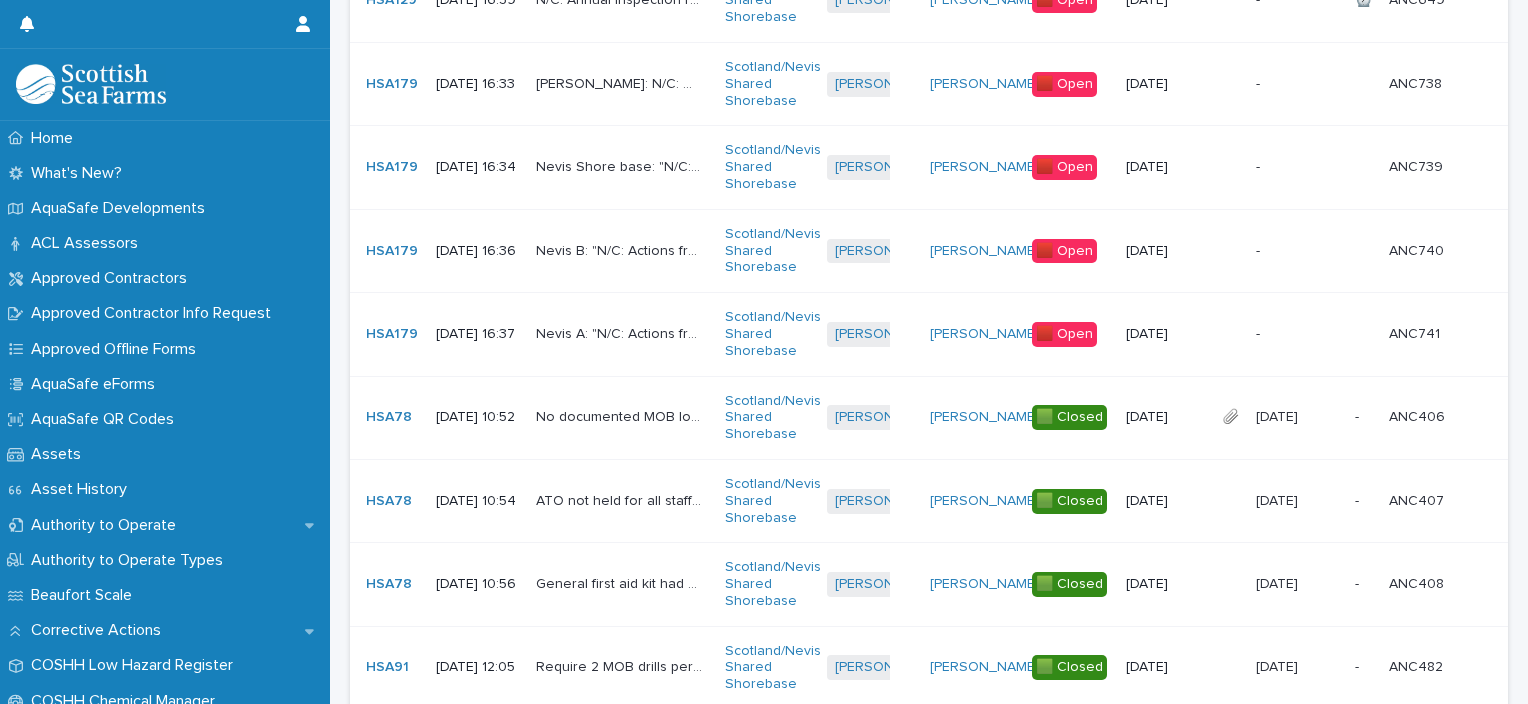 click on "Nevis A: "N/C: Actions from the FRA must be closed in AQS.
An annual review of the FRA must be completed"" at bounding box center (621, 332) 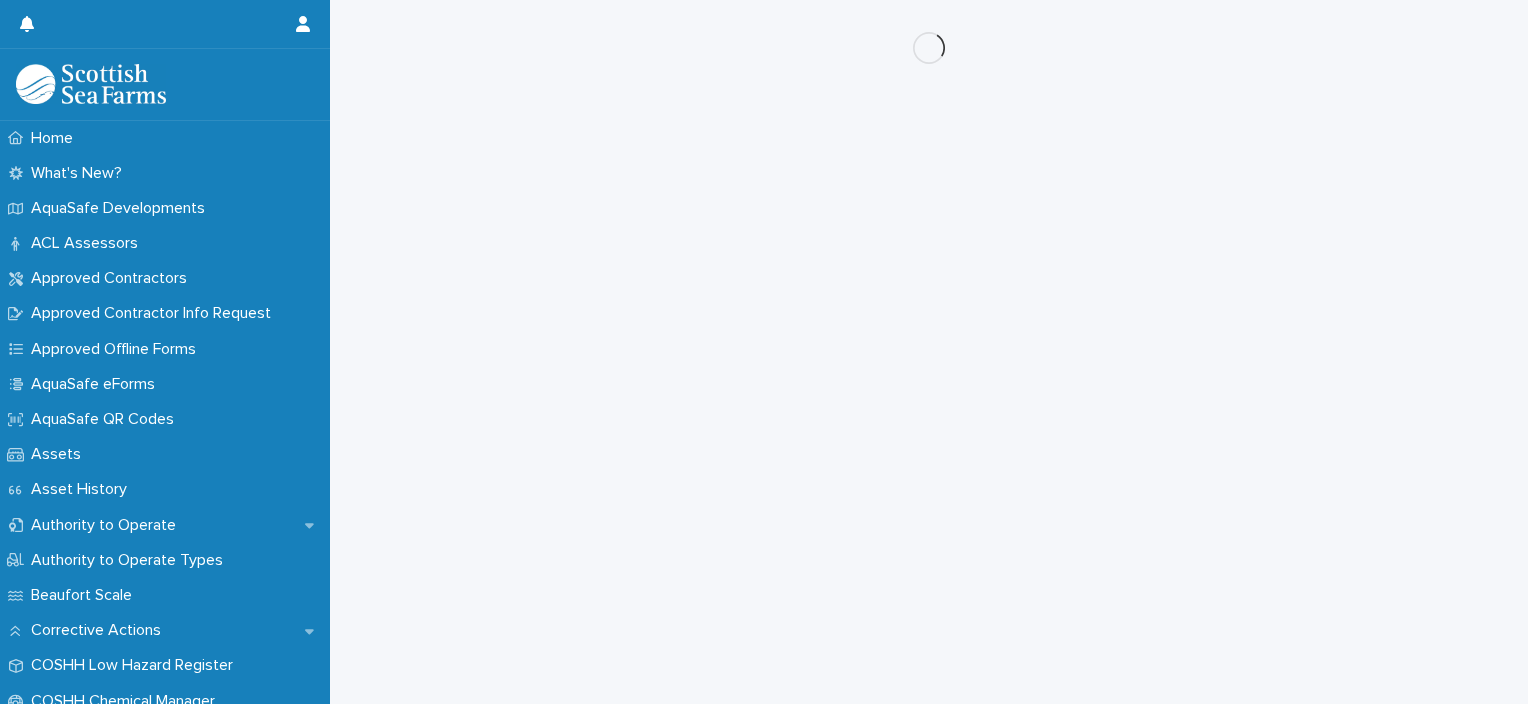 scroll, scrollTop: 0, scrollLeft: 0, axis: both 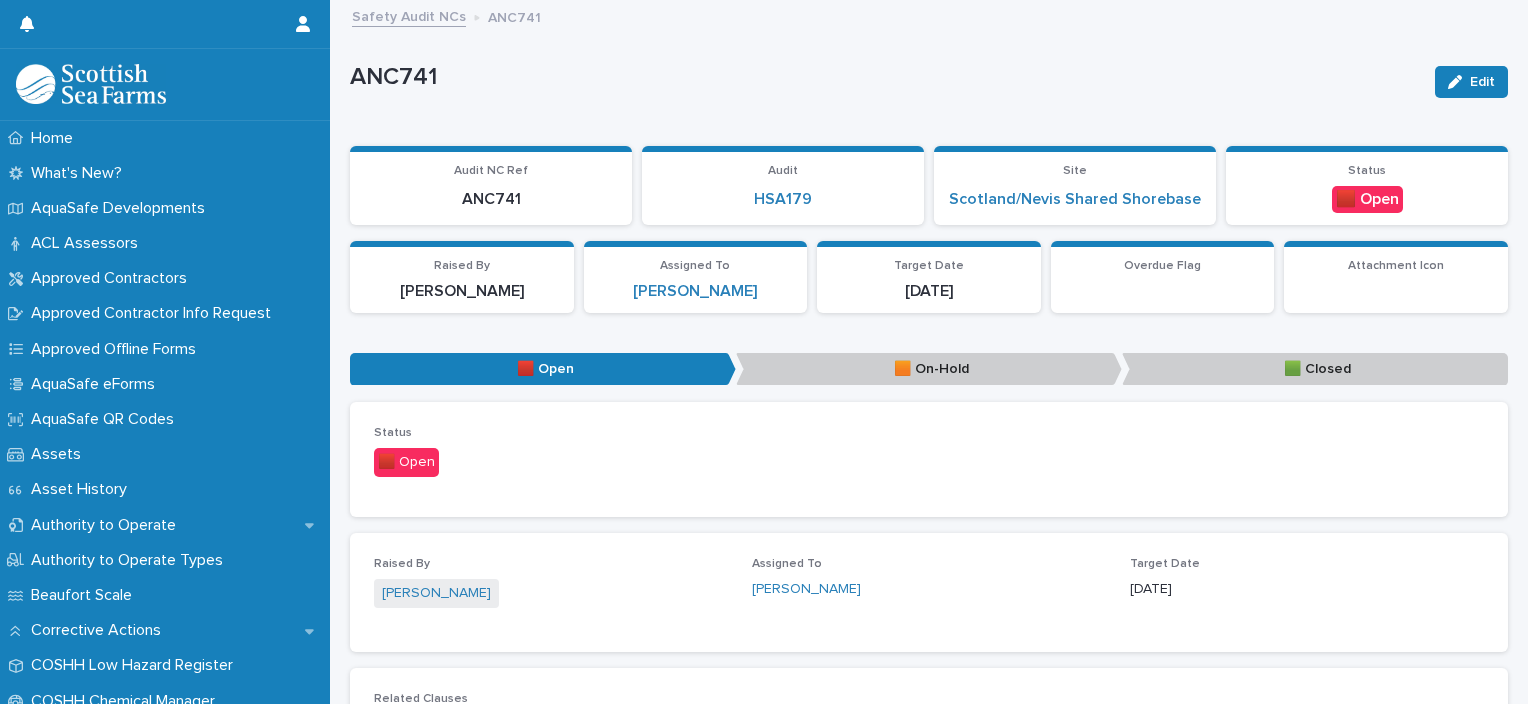 click on "Home What's New? AquaSafe Developments ACL Assessors Approved Contractors Approved Contractor Info Request Approved Offline Forms AquaSafe eForms AquaSafe QR Codes Assets Asset History Authority to Operate Authority to Operate Types Beaufort Scale Corrective Actions COSHH Low Hazard Register COSHH Chemical Manager Dive Permit Document Uploads Driver Vehicle Checks Emergency Drill Training Employee Sign-In Fire Risk Assessments Incident Reports Investigations Legionella Risk Assessments Management Dashboard PEDRAs People Processing Plant Equipment RA/MS Reports & Document Library Safety Audits Safety Opportunities Safety Audit NCs Safety Audit Clauses Safety Bulletins Site Safety Meetings Site Safety Actions Site Safety Visit Site Safety Visit Actions Sites Travel Car Hire Insurance Vehicle Request Vehicle Assets Vehicle Manufacturers Vehicle Fuel Usage Vehicle EV Charging Vehicle P11D Submissions Vehicle Restrictions Vehicle Service Types Vehicle Transfers Vessels Vessel/Landing Craft Checks Community Support" at bounding box center (764, 352) 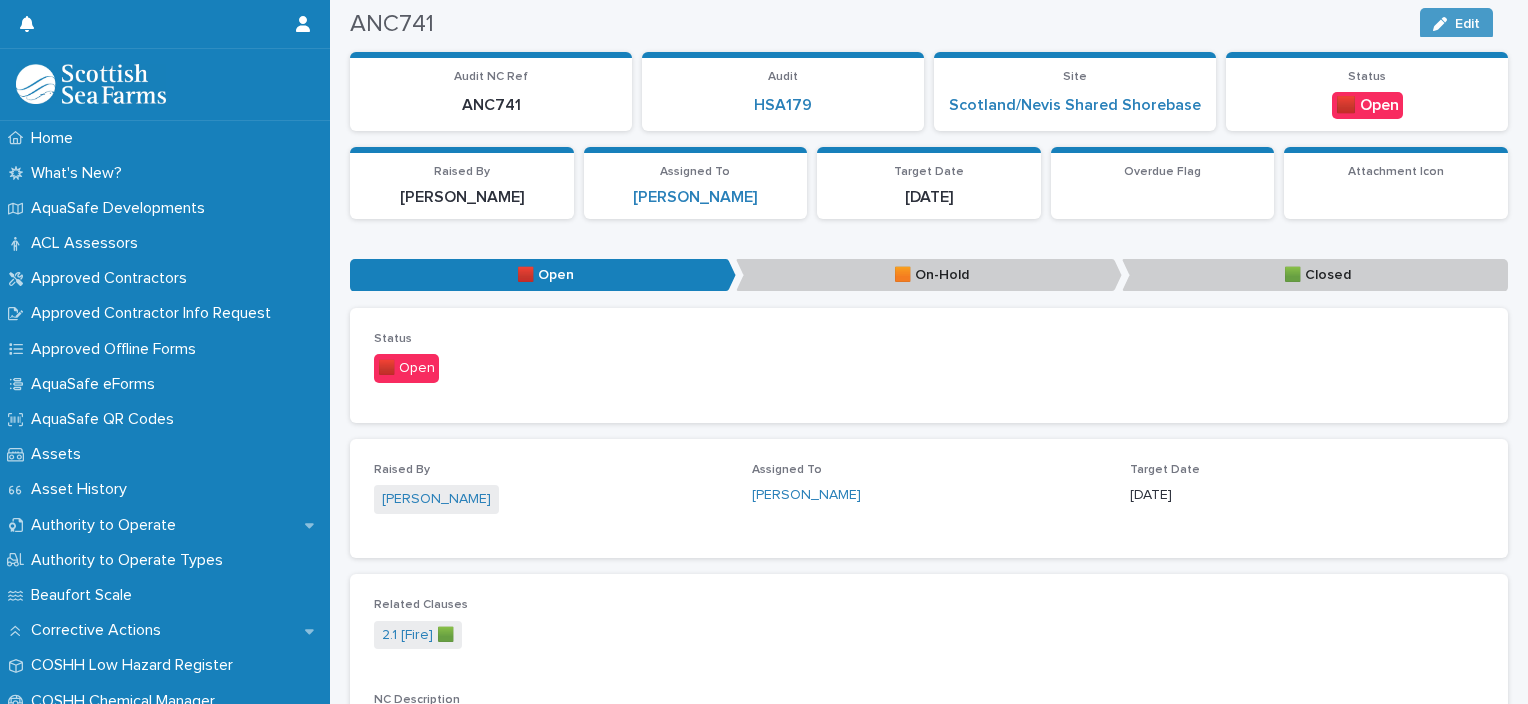 scroll, scrollTop: 0, scrollLeft: 0, axis: both 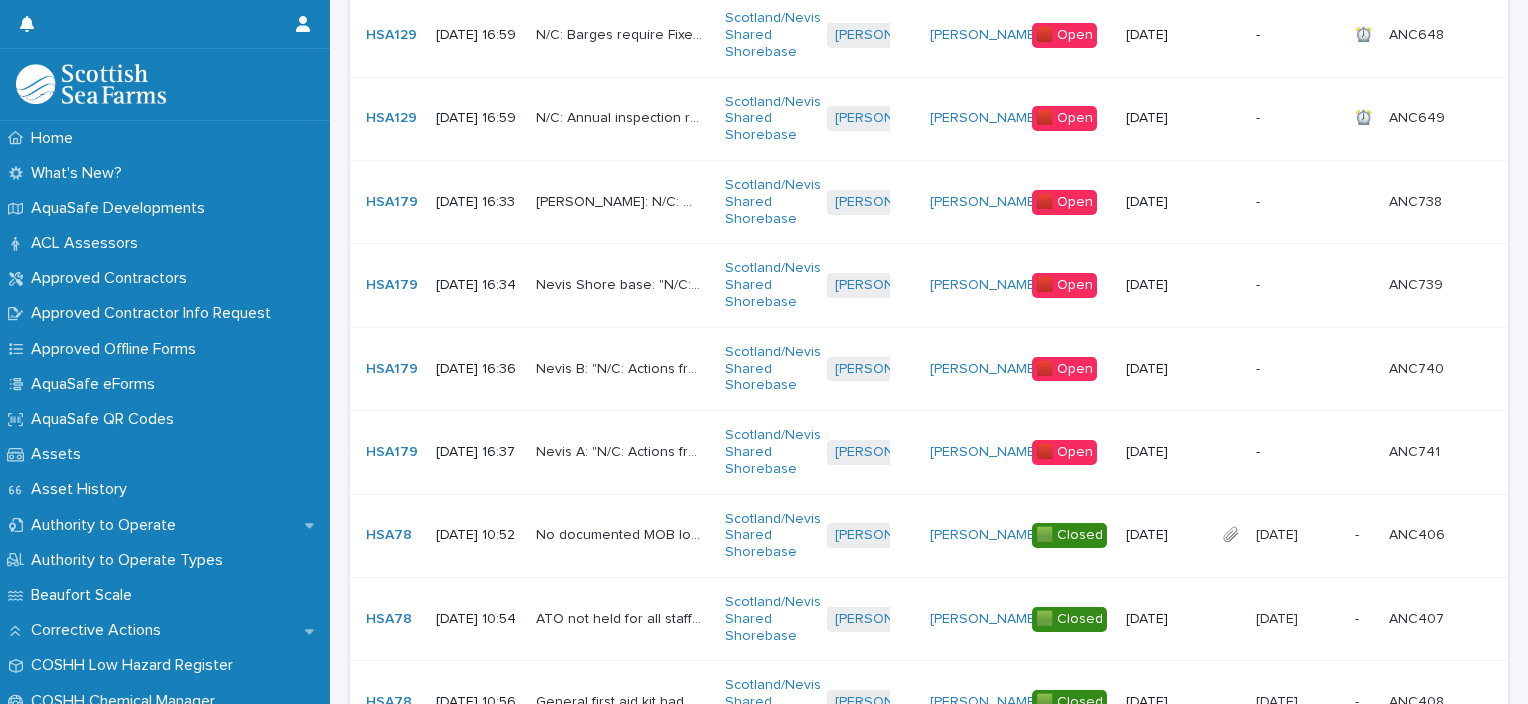 click on "[PERSON_NAME]: N/C: MOB Drills must be uploaded to AQS no more that 6 months apart" at bounding box center (621, 200) 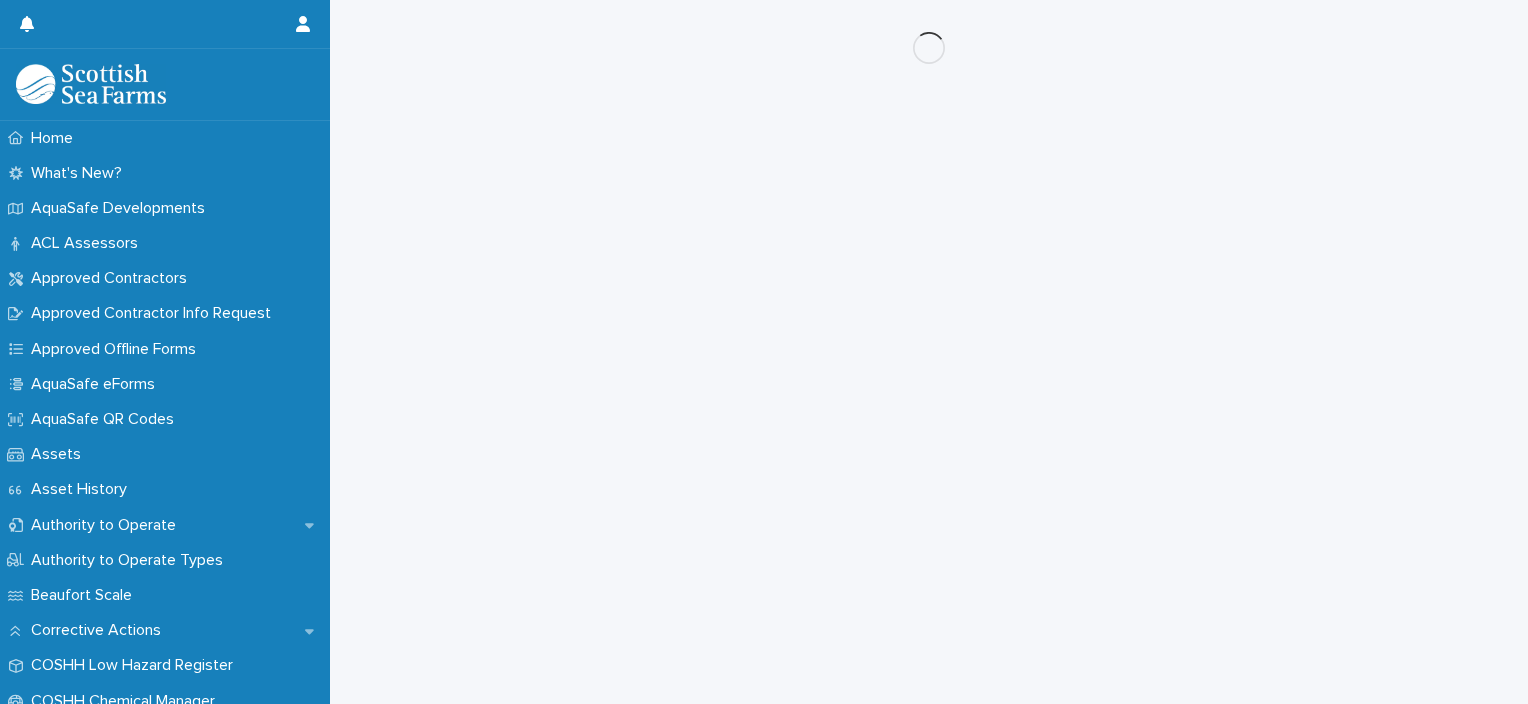 scroll, scrollTop: 0, scrollLeft: 0, axis: both 